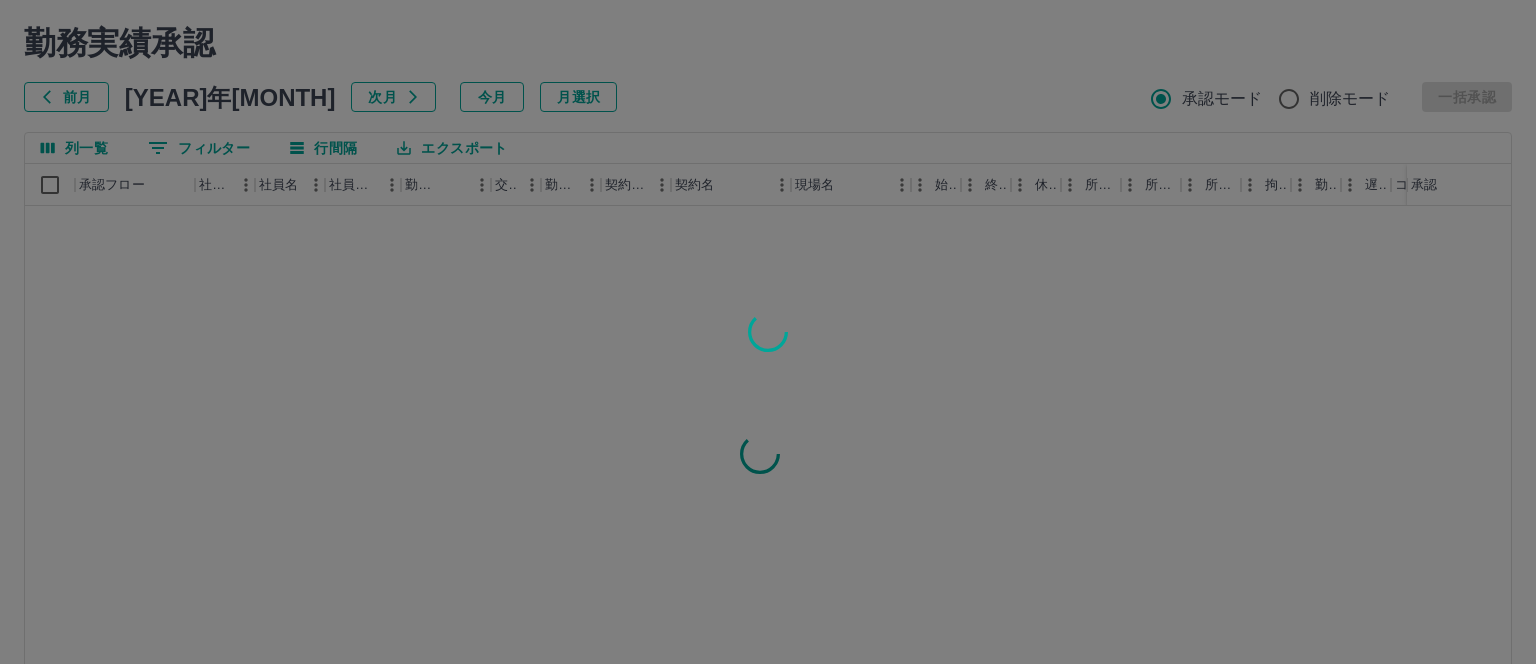 scroll, scrollTop: 0, scrollLeft: 0, axis: both 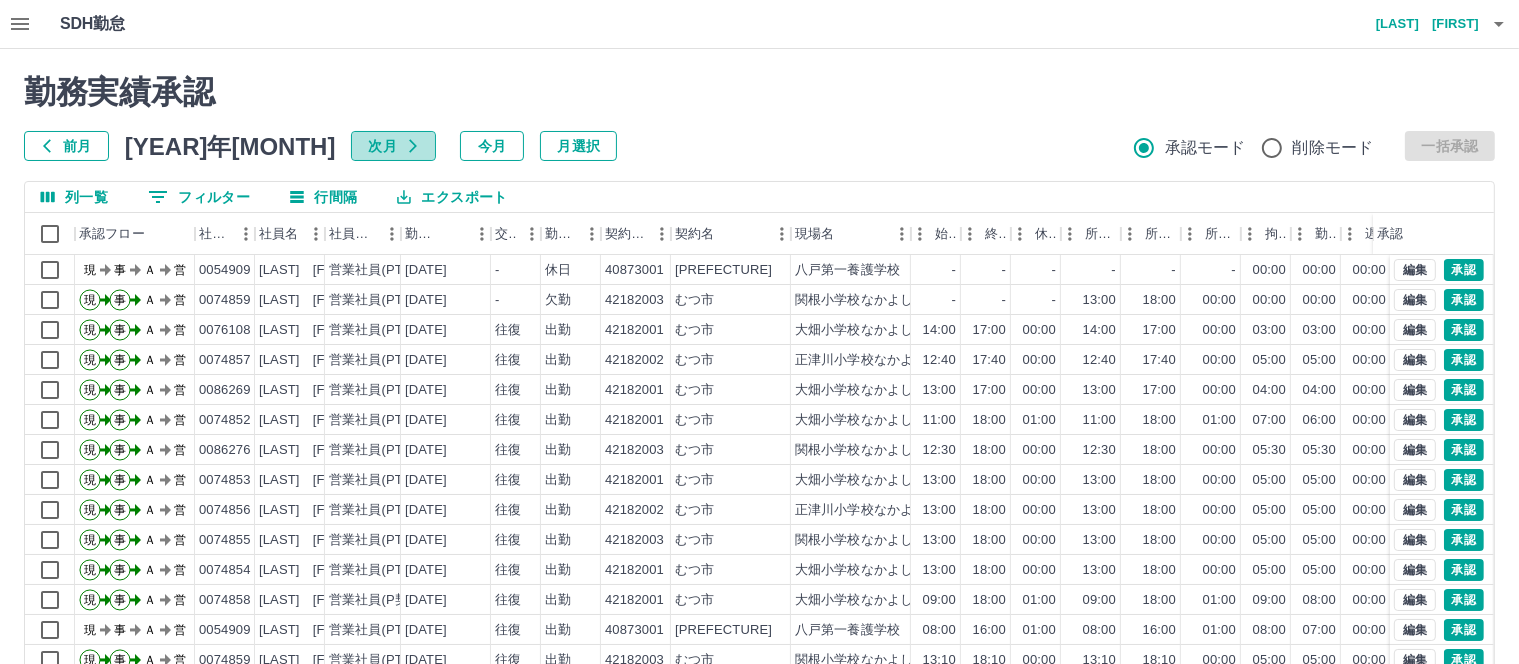 click on "次月" at bounding box center (393, 146) 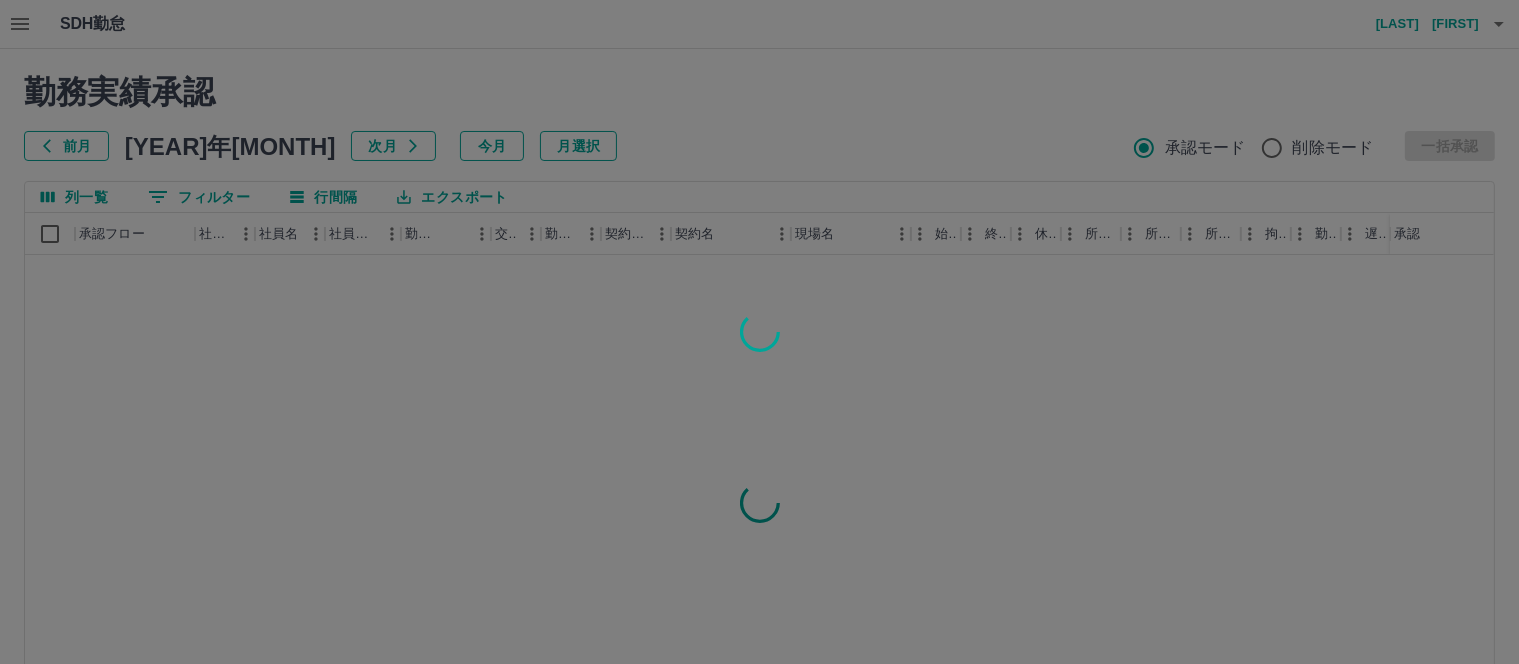 click at bounding box center (759, 332) 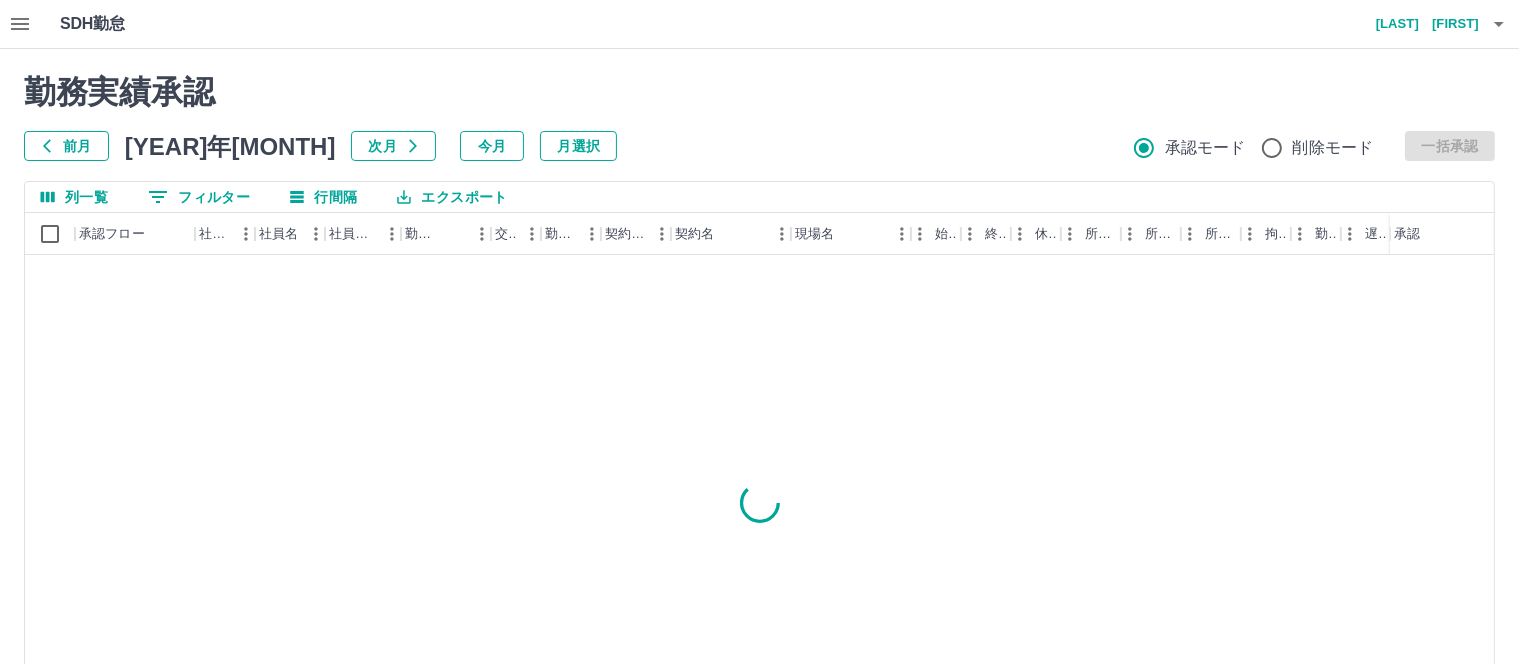 click on "次月" at bounding box center (393, 146) 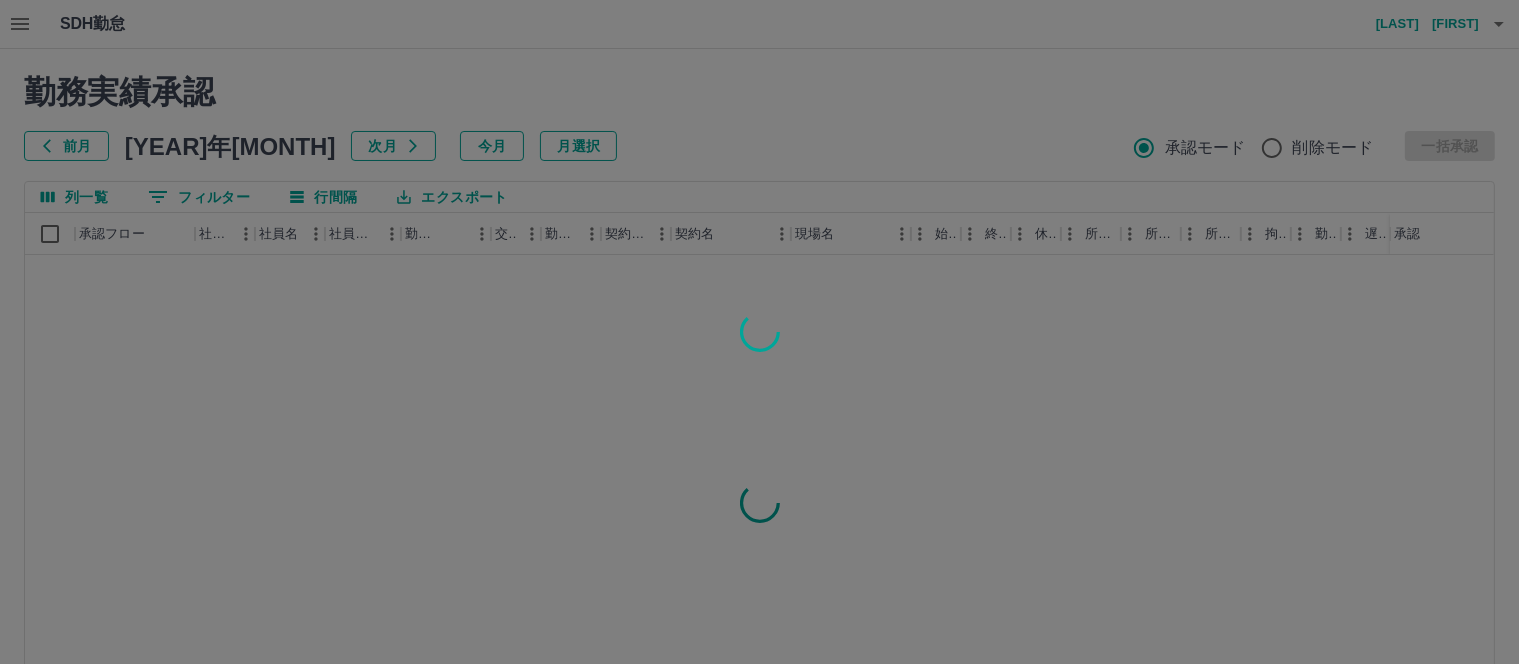 click at bounding box center [759, 332] 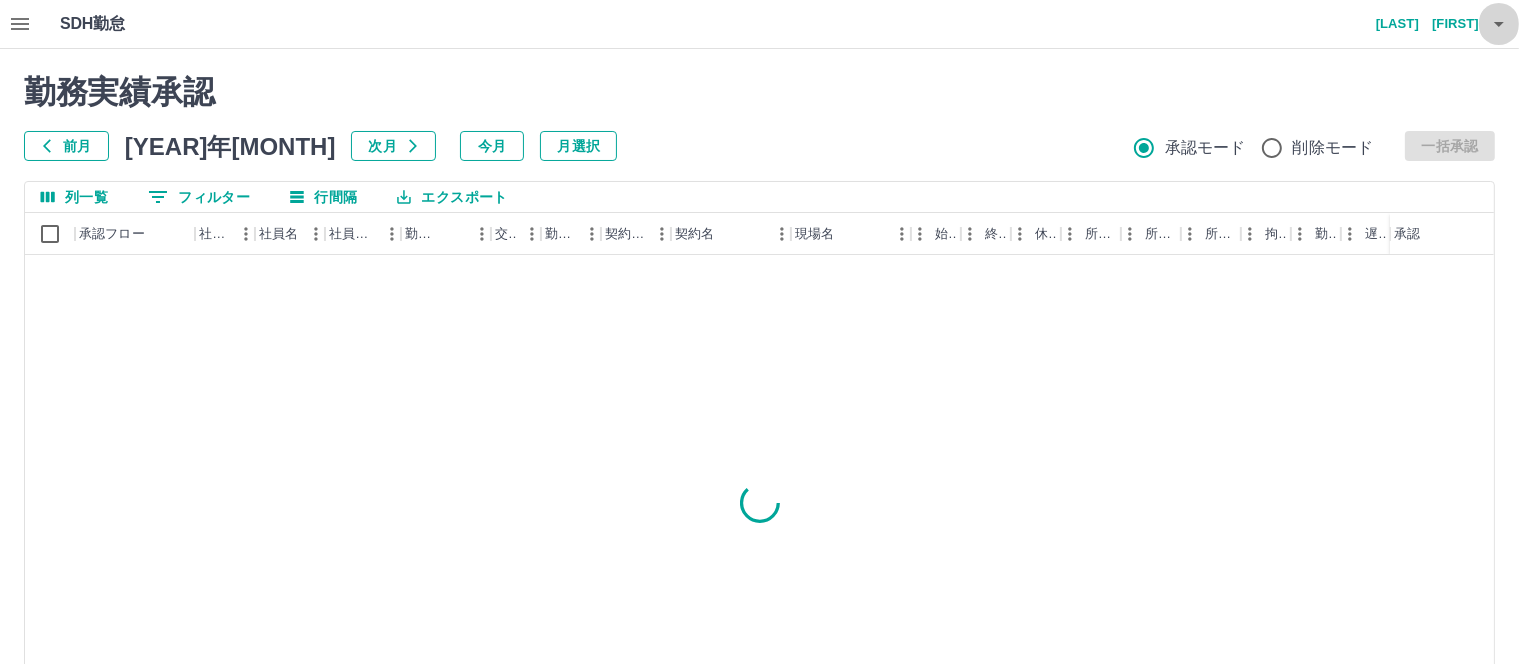 click 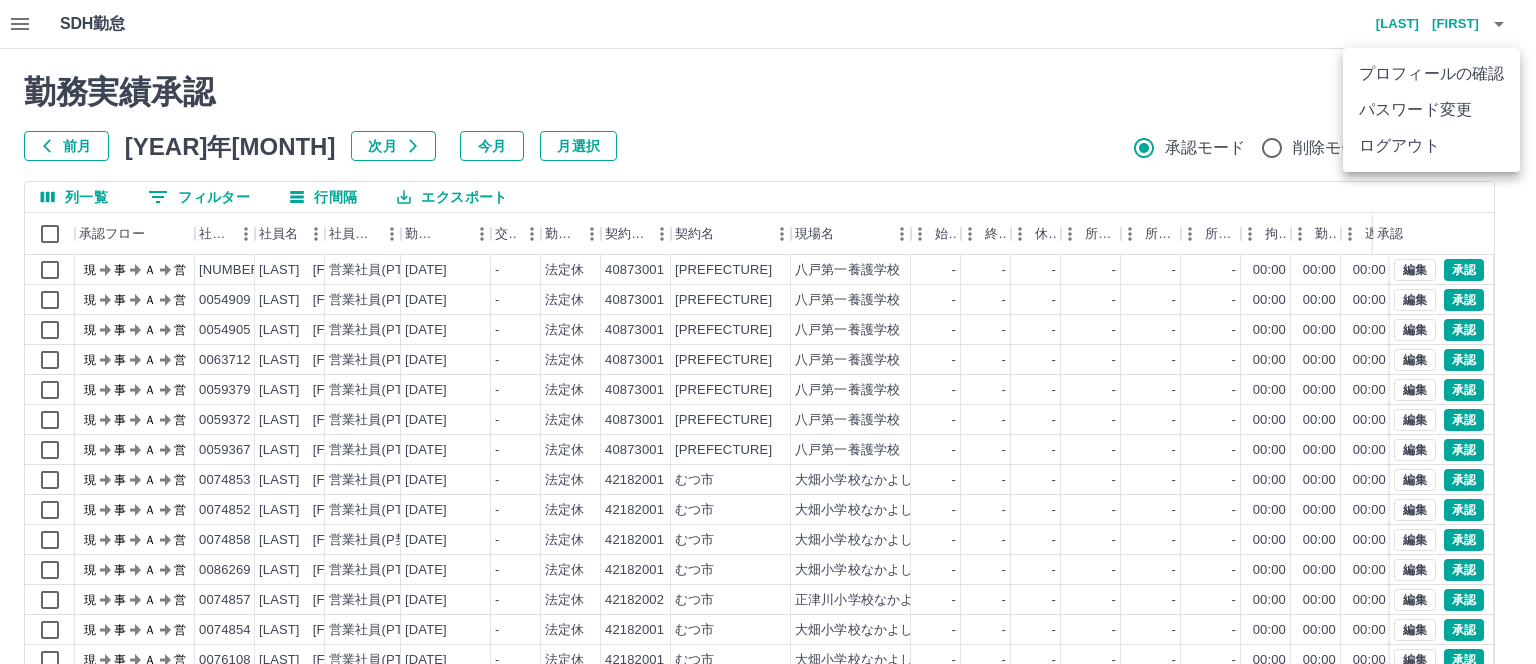click on "ログアウト" at bounding box center [1431, 146] 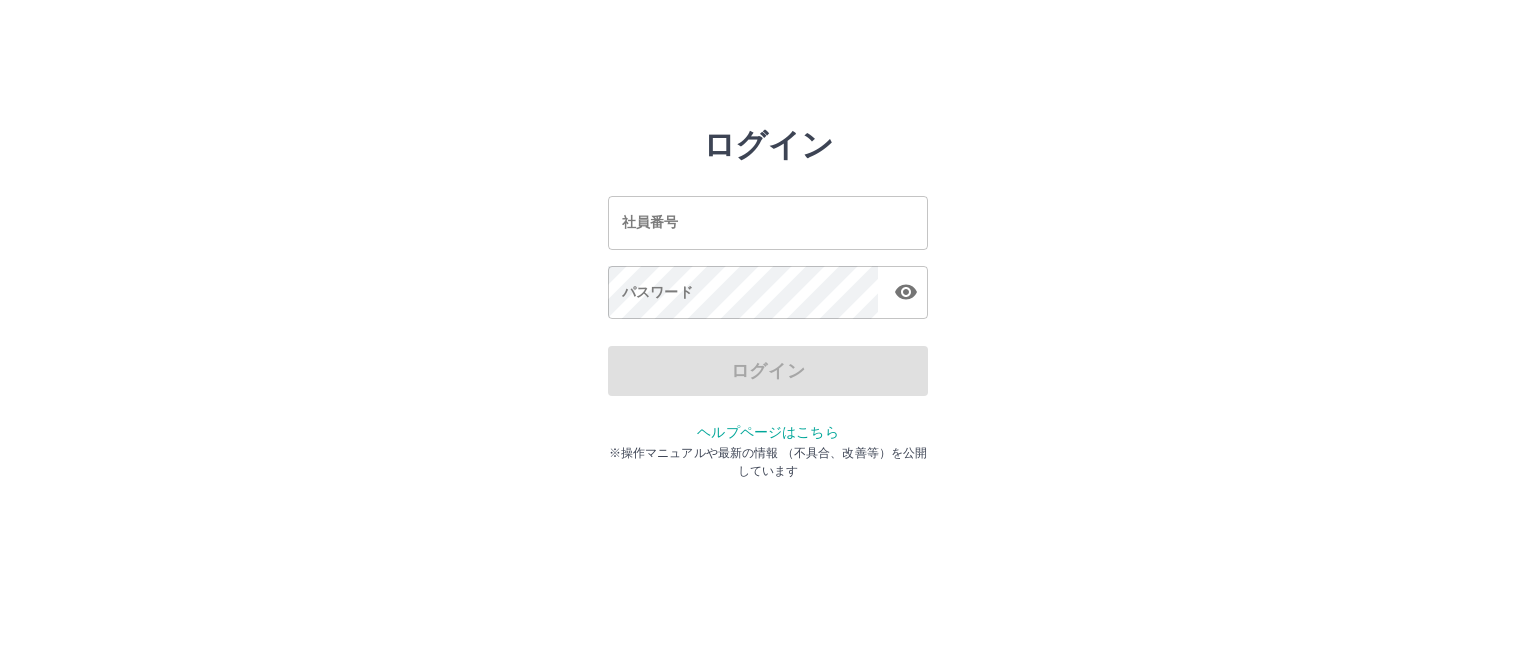 scroll, scrollTop: 0, scrollLeft: 0, axis: both 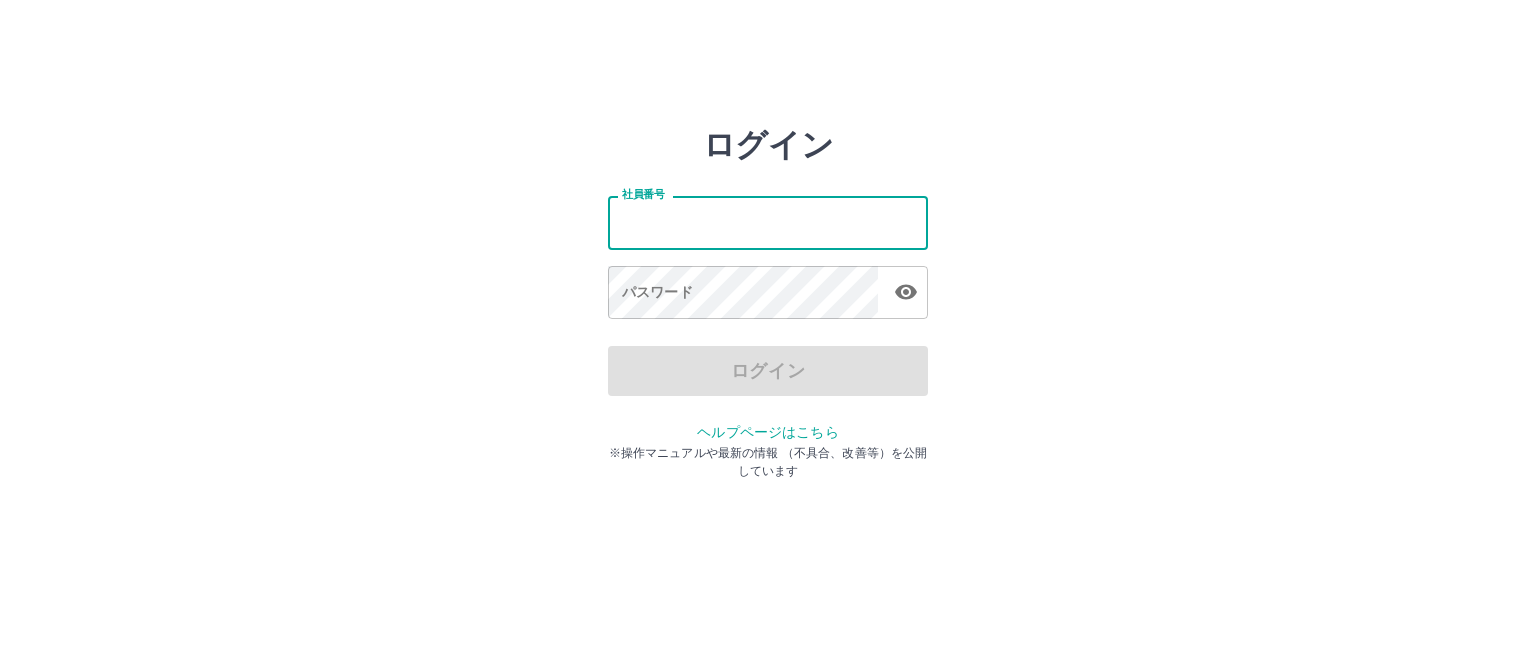 drag, startPoint x: 876, startPoint y: 210, endPoint x: 809, endPoint y: 234, distance: 71.168816 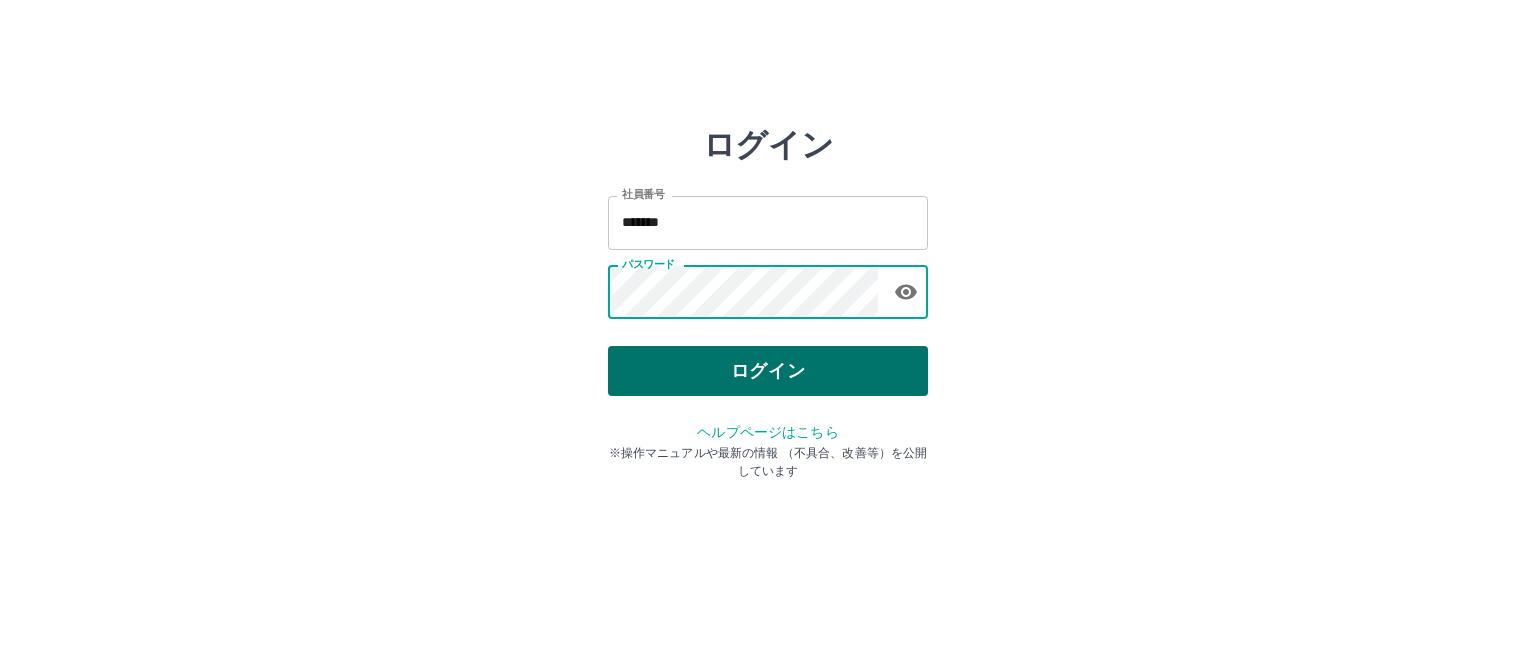 click on "ログイン" at bounding box center (768, 371) 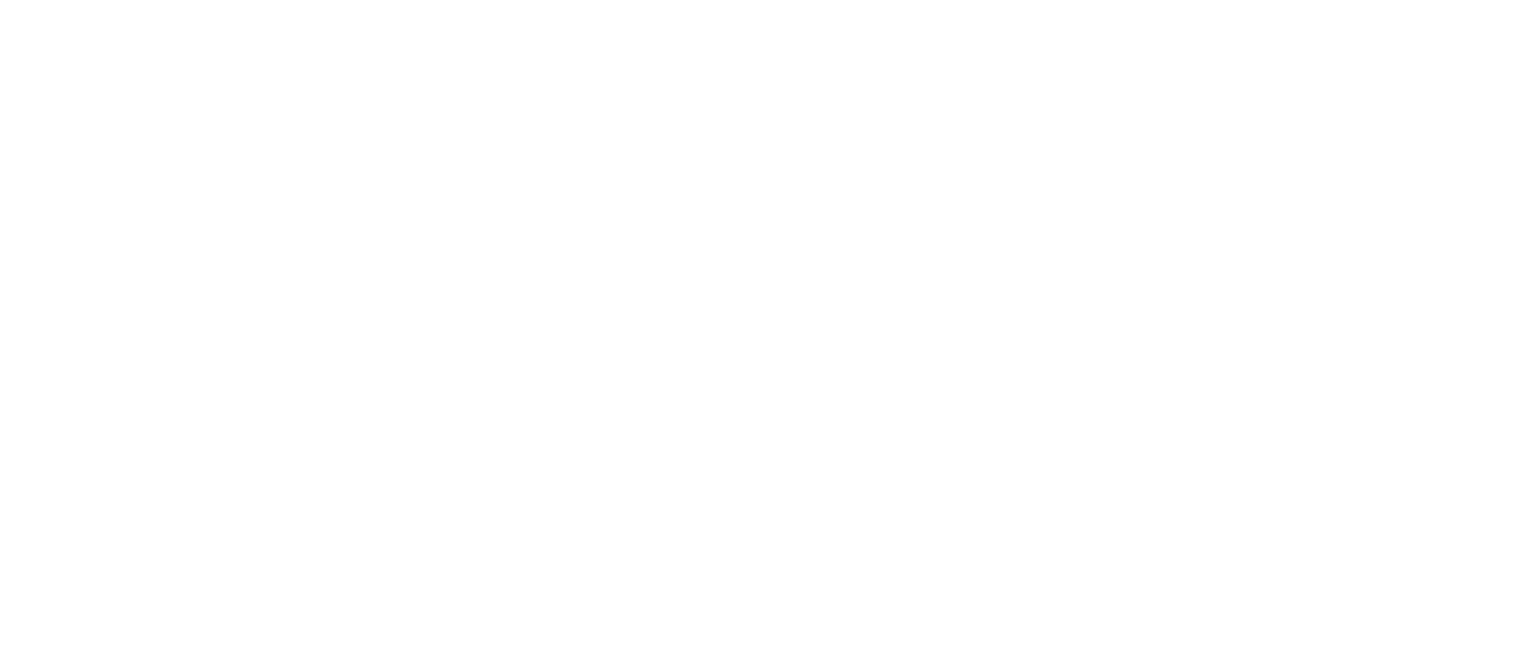 scroll, scrollTop: 0, scrollLeft: 0, axis: both 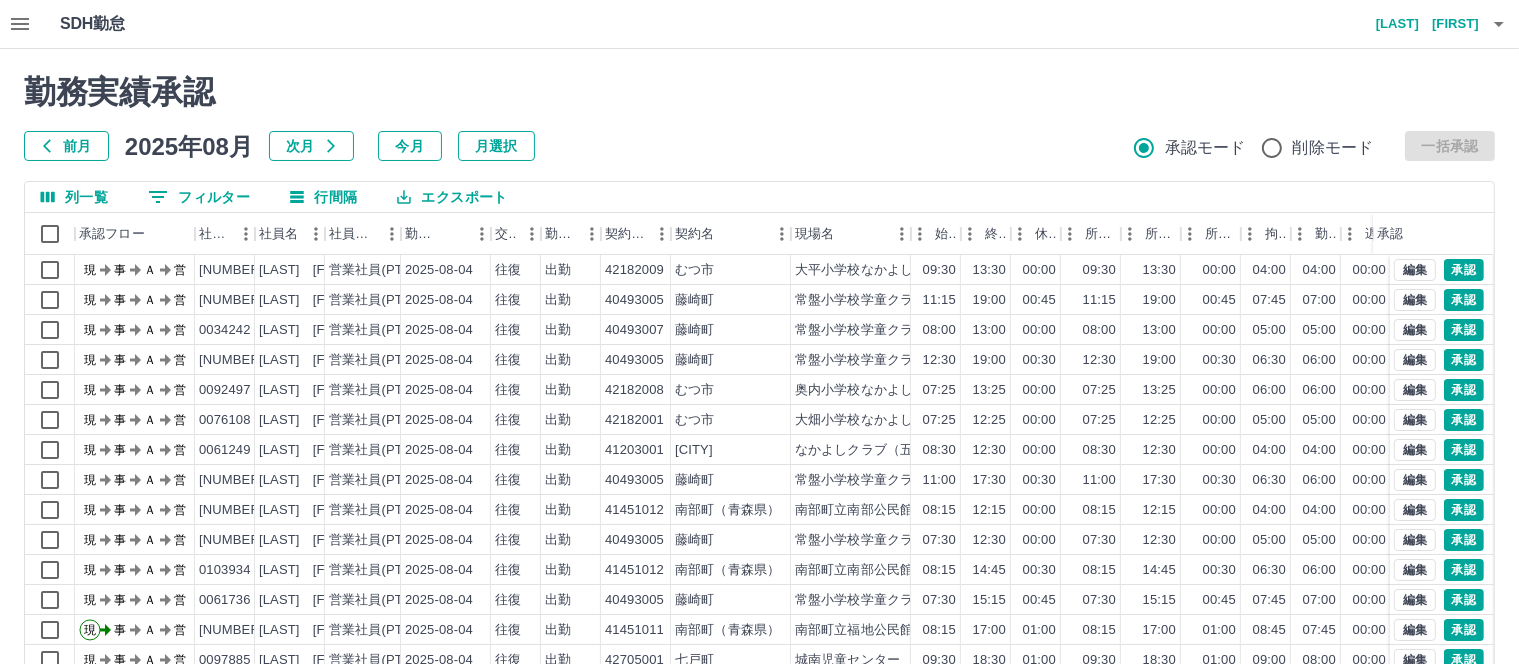 click 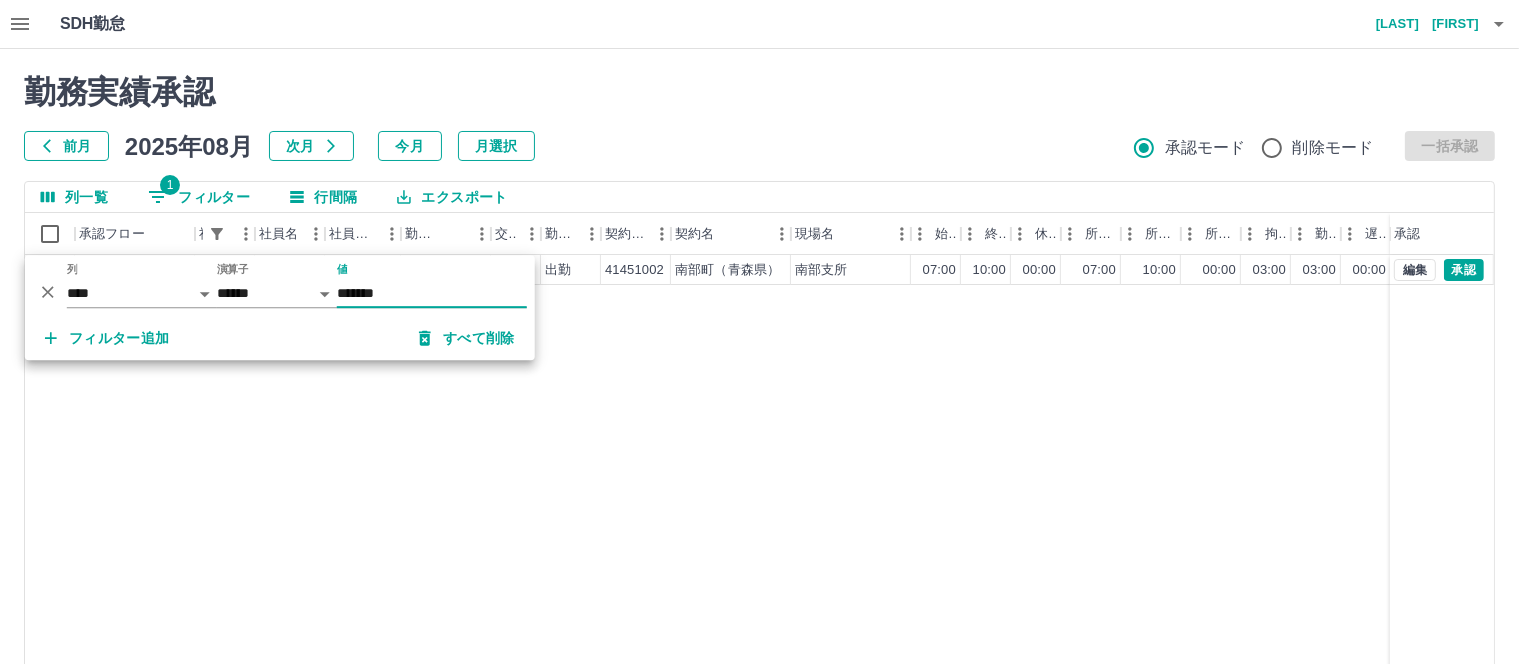 type on "*******" 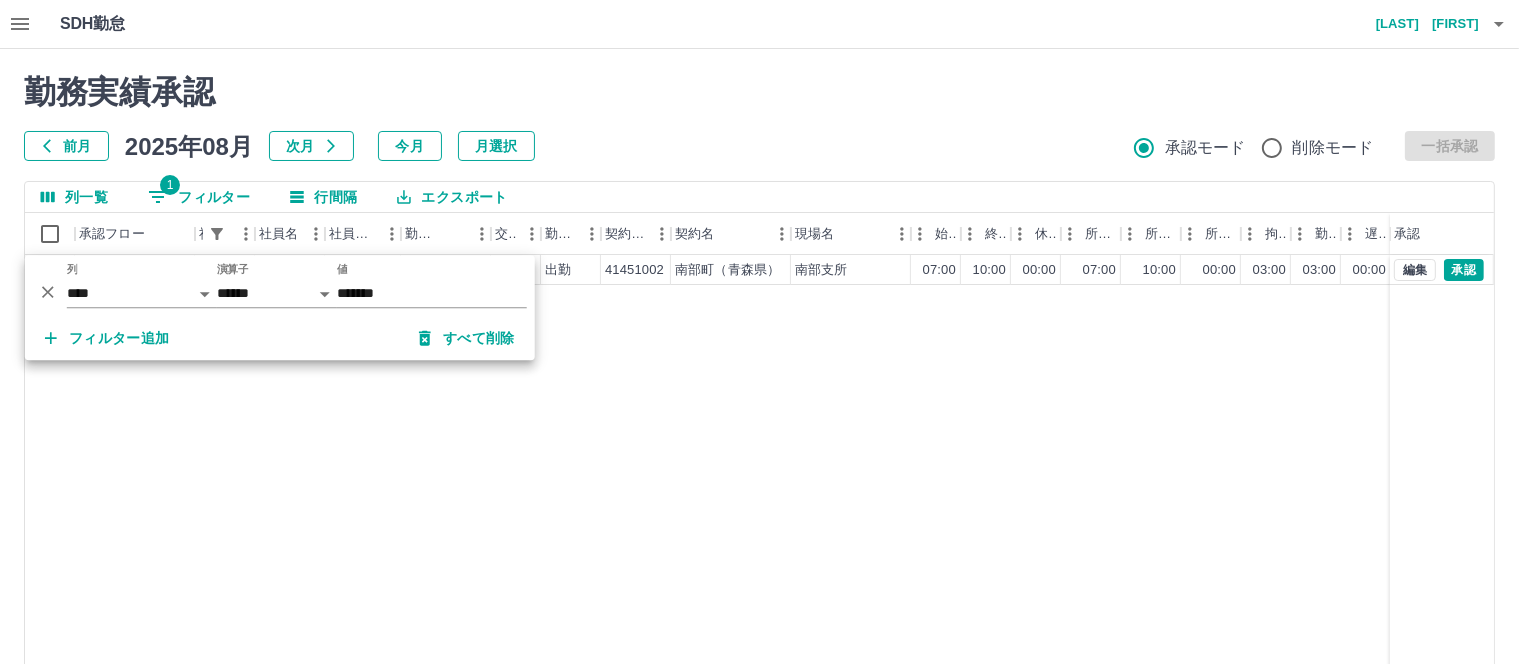 click on "勤務実績承認 前月 2025年08月 次月 今月 月選択 承認モード 削除モード 一括承認 列一覧 1 フィルター 行間隔 エクスポート 承認フロー 社員番号 社員名 社員区分 勤務日 交通費 勤務区分 契約コード 契約名 現場名 始業 終業 休憩 所定開始 所定終業 所定休憩 拘束 勤務 遅刻等 コメント ステータス 承認 現 事 Ａ 営 0062408 森　靖子 営業社員(PT契約) 2025-08-01 往復 出勤 41451002 南部町（青森県） 南部支所 07:00 10:00 00:00 07:00 10:00 00:00 03:00 03:00 00:00 現場責任者承認待 編集 承認 ページあたりの行数: 20 ** 1～1 / 1" at bounding box center [759, 447] 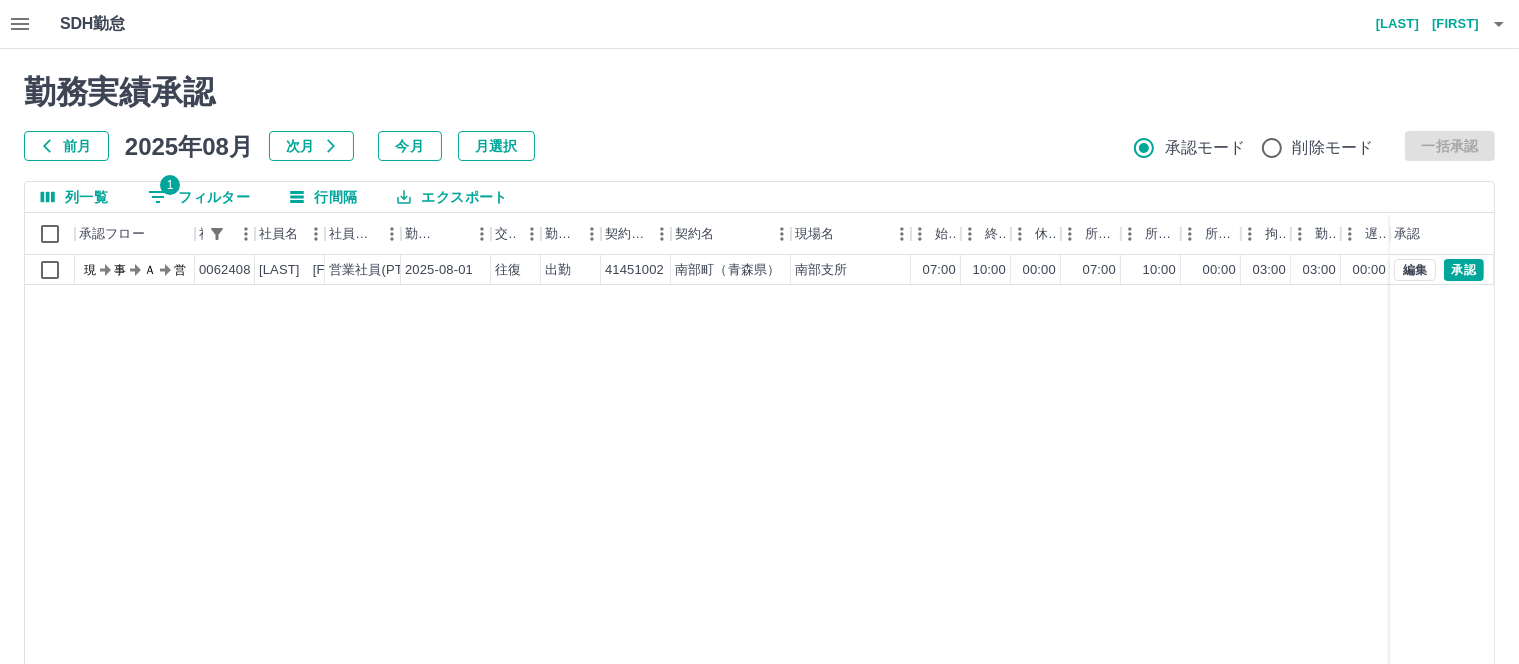 click at bounding box center [1499, 24] 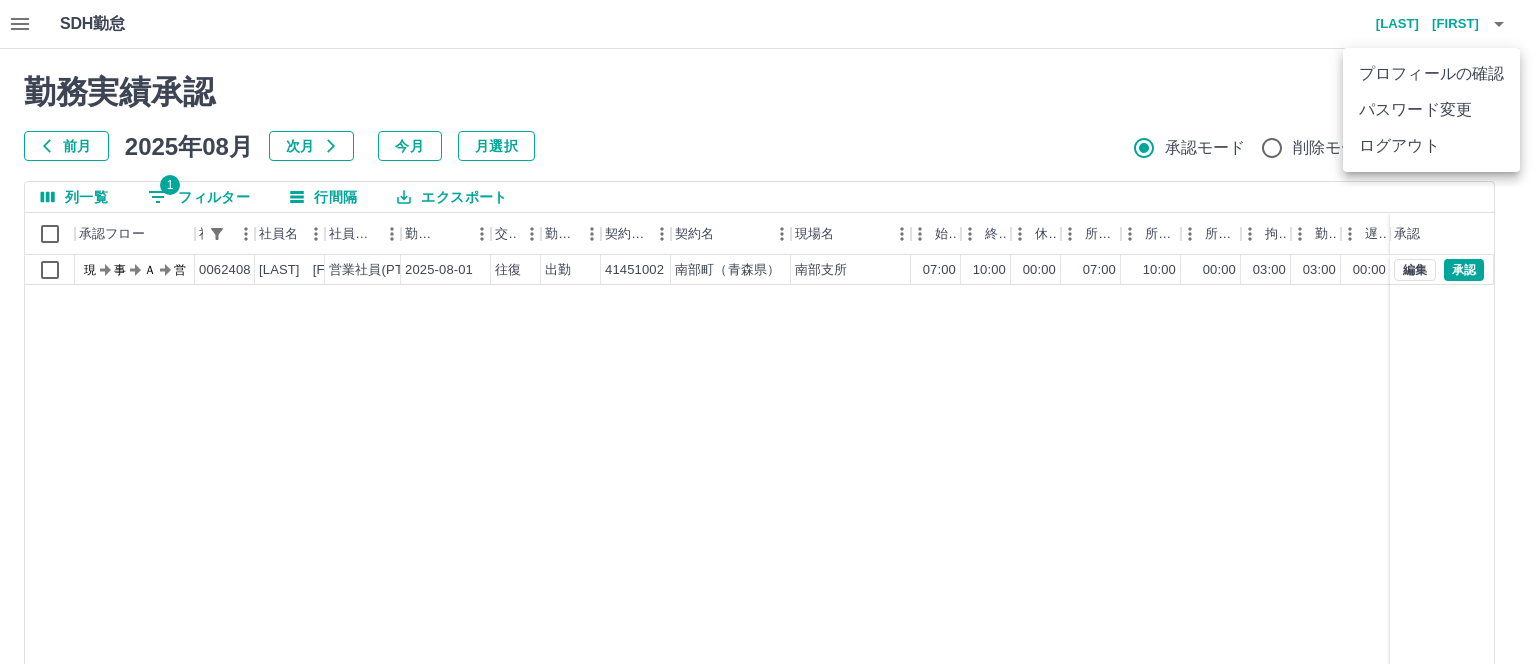 click on "ログアウト" at bounding box center (1431, 146) 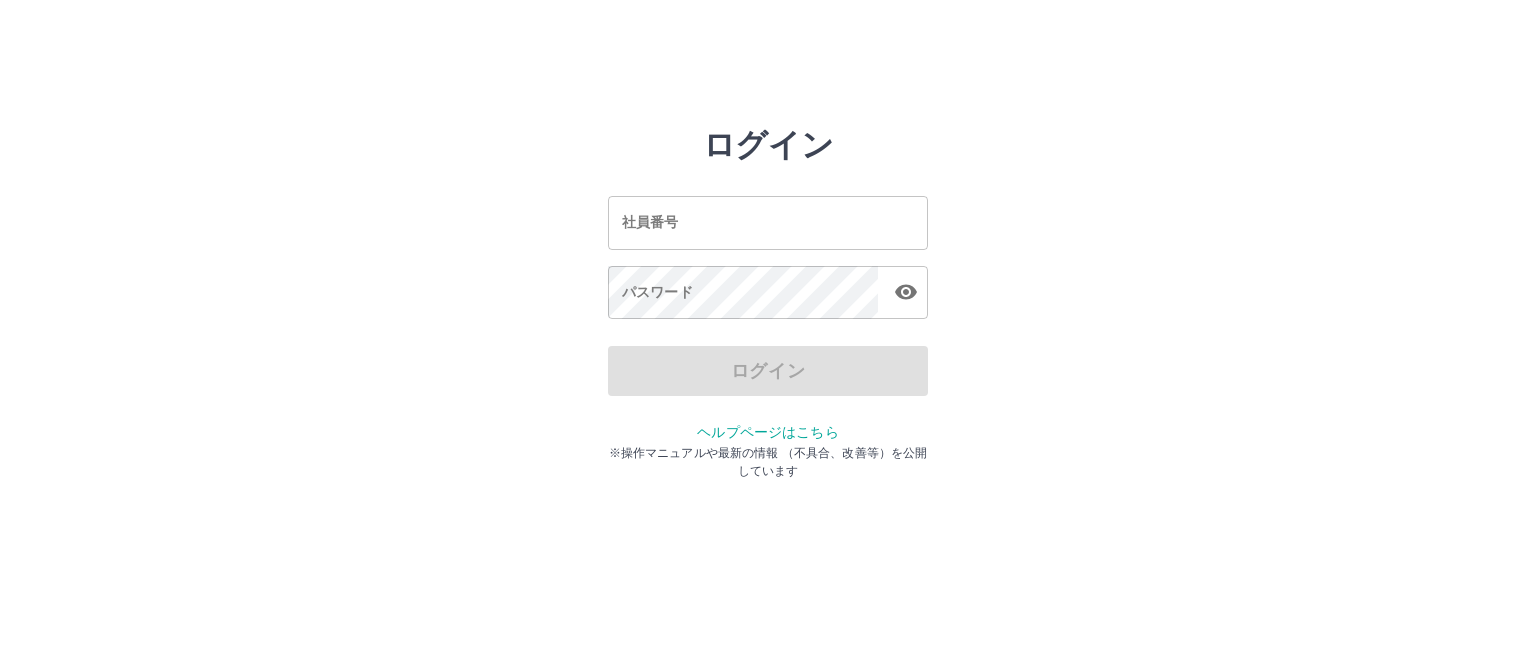 scroll, scrollTop: 0, scrollLeft: 0, axis: both 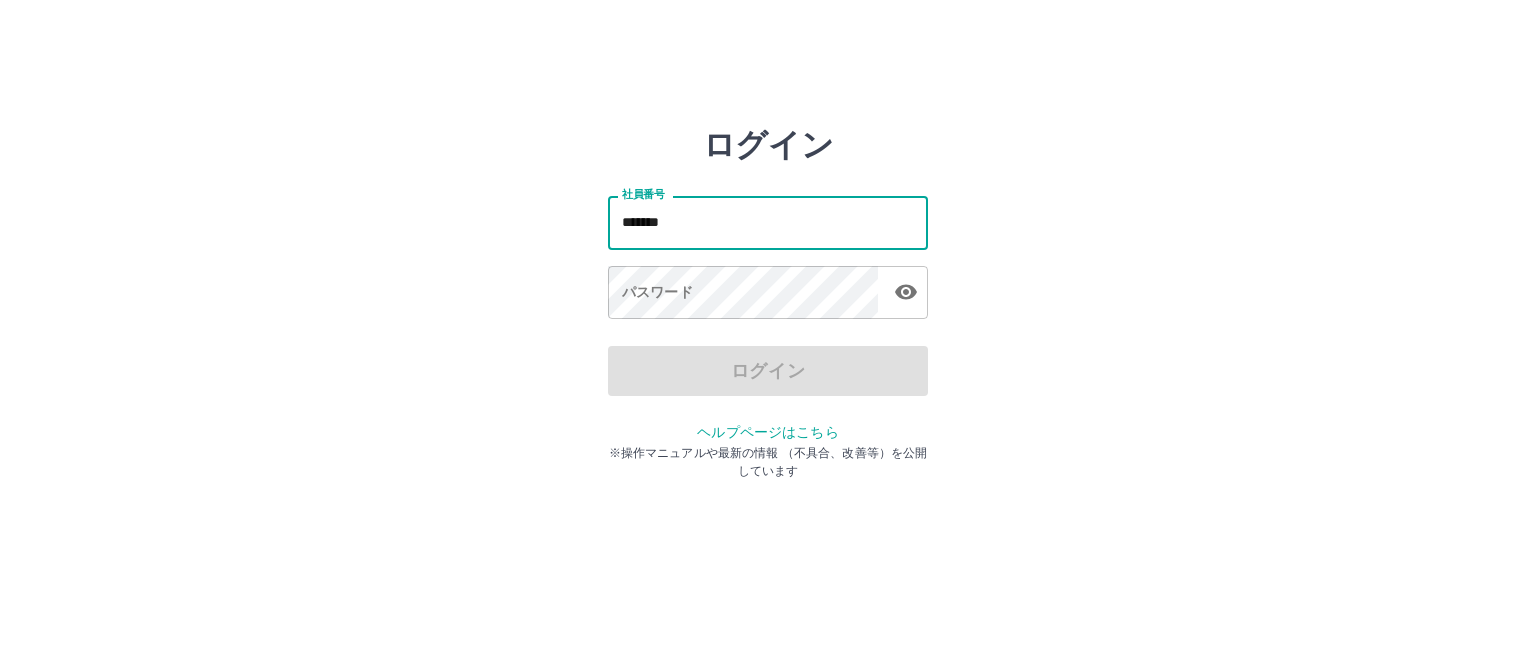 type on "*******" 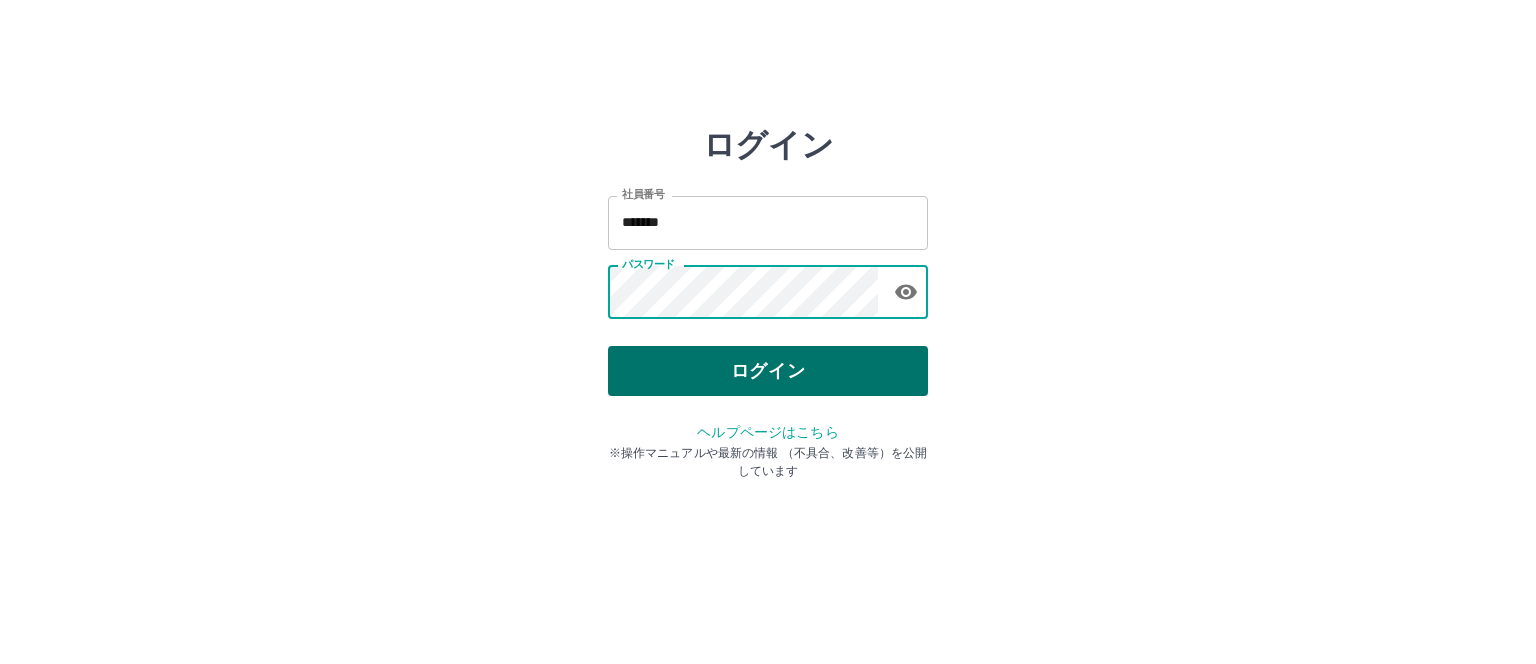 click on "ログイン" at bounding box center [768, 371] 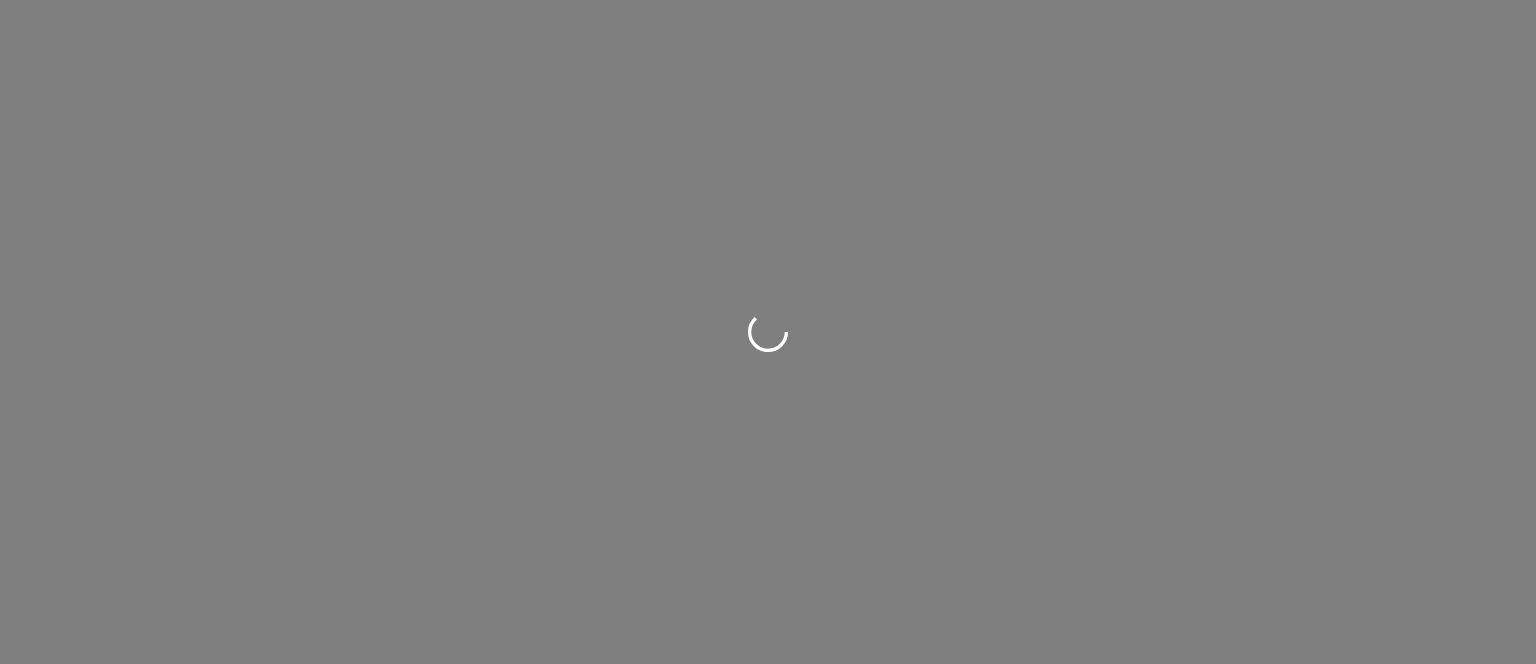 scroll, scrollTop: 0, scrollLeft: 0, axis: both 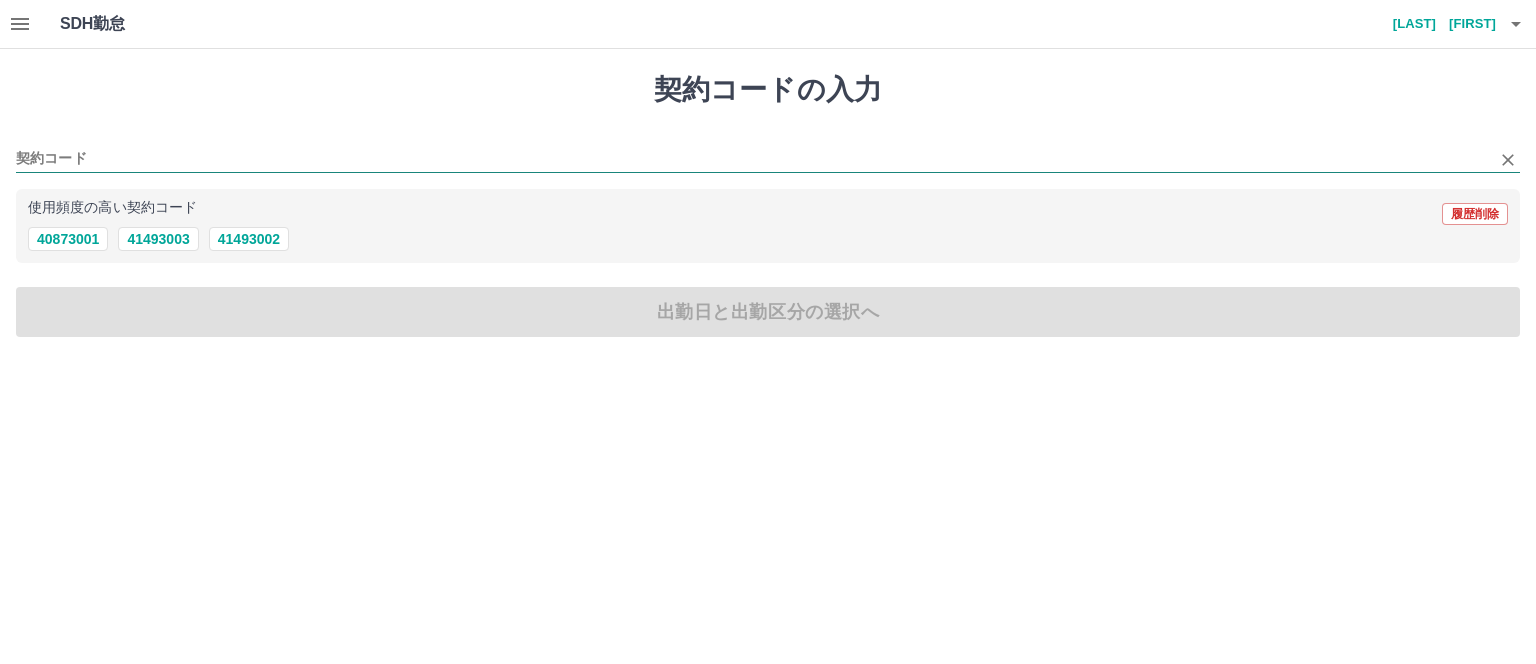 click on "契約コード" at bounding box center [753, 159] 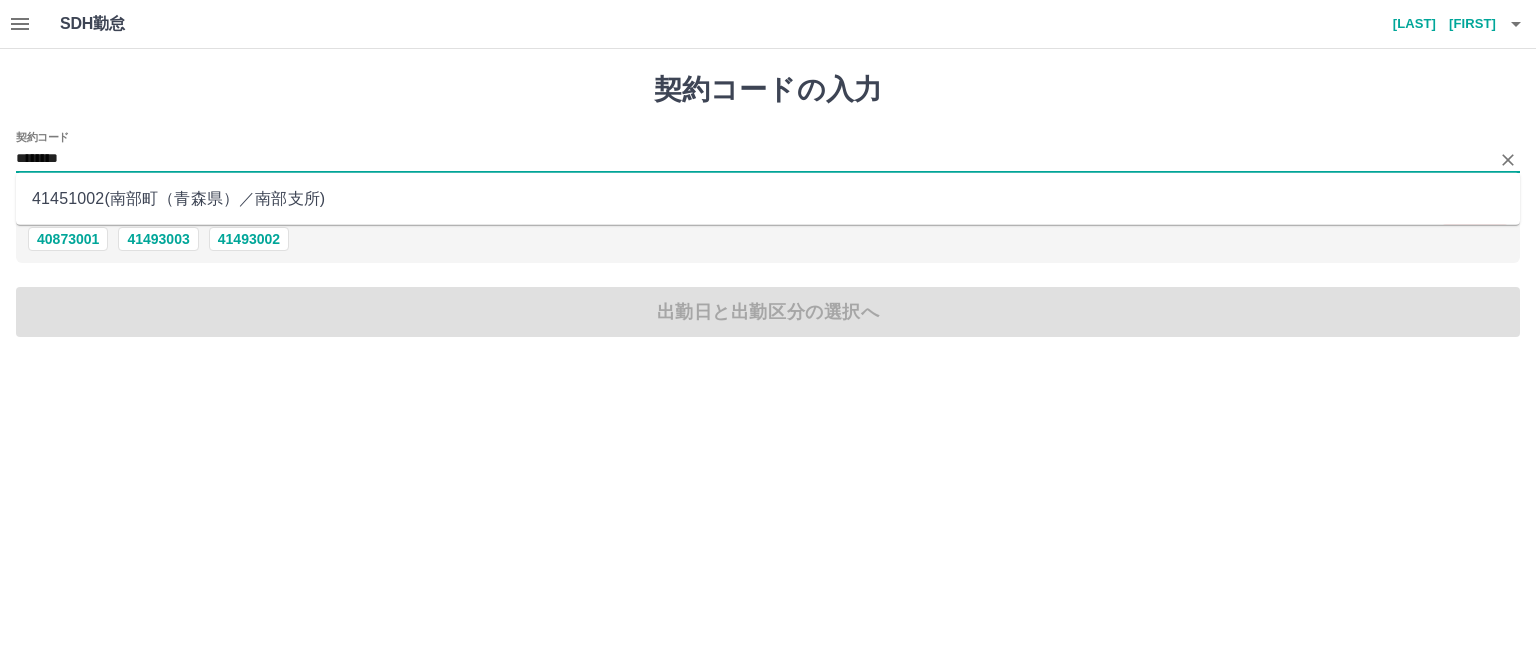 click on "[POSTAL_CODE]  ( [CITY] ／ [OFFICE_NAME] )" at bounding box center (768, 199) 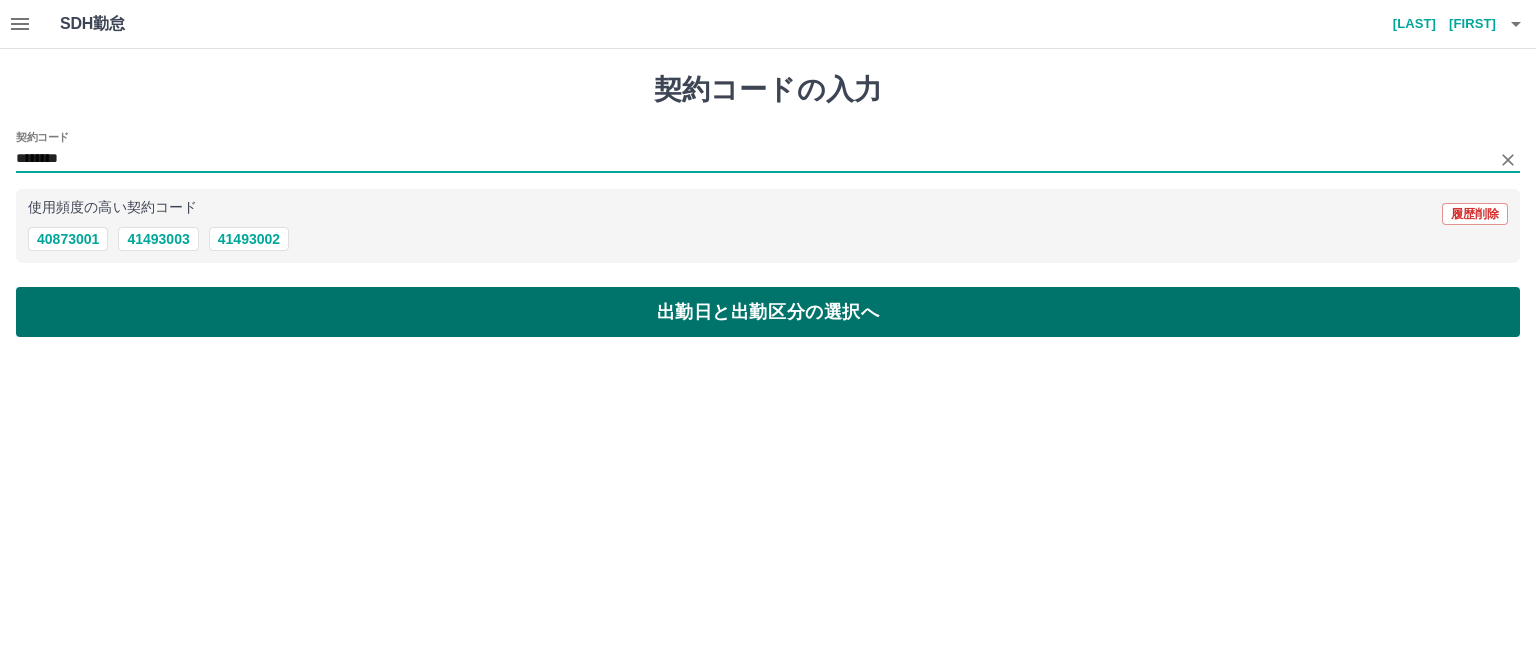 type on "********" 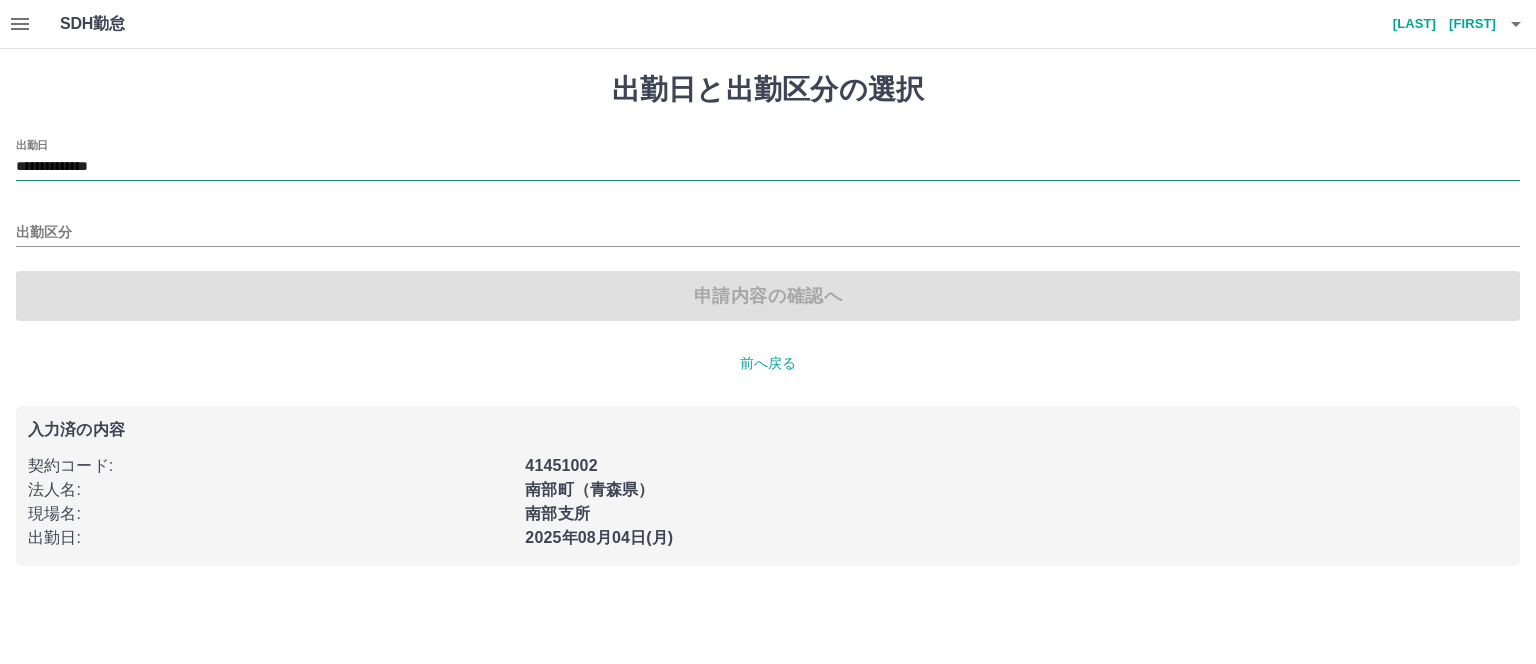 click on "**********" at bounding box center [768, 167] 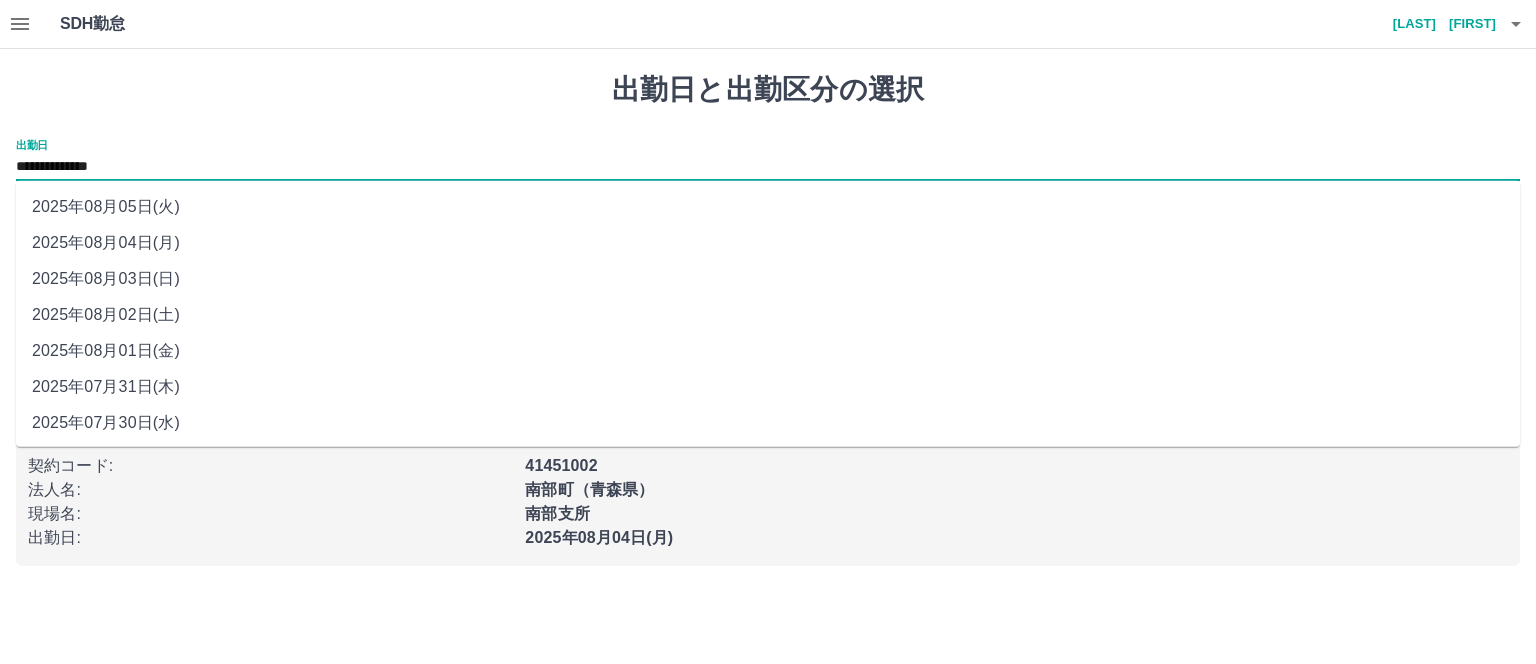click on "2025年08月01日(金)" at bounding box center [768, 351] 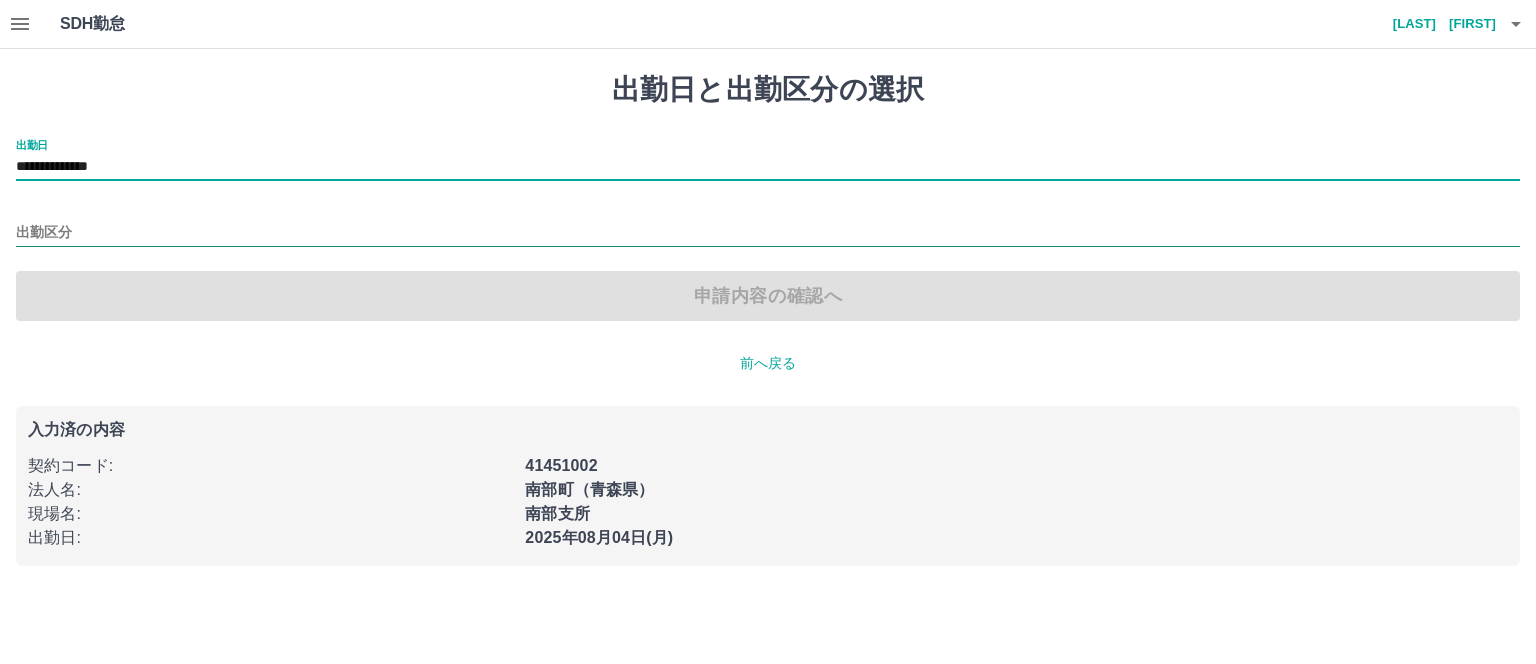 click on "出勤区分" at bounding box center [768, 233] 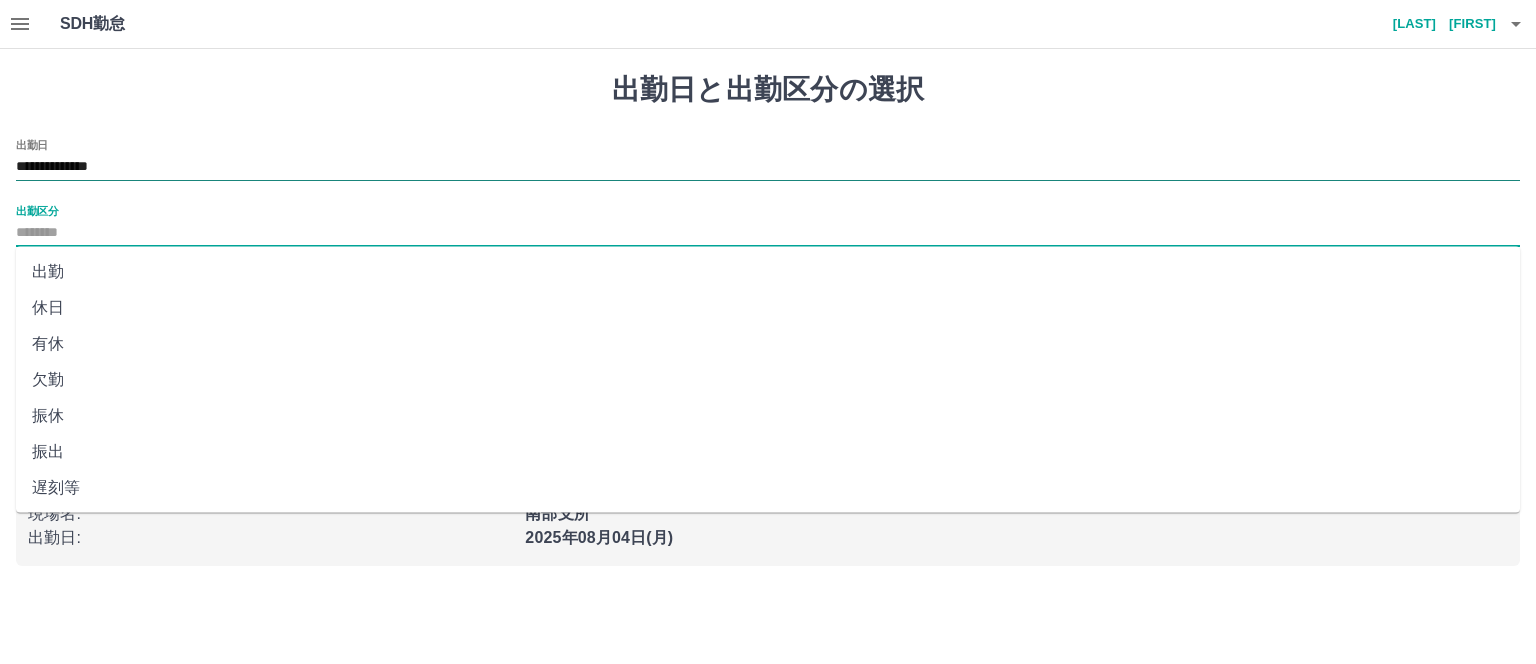 click on "**********" at bounding box center (768, 167) 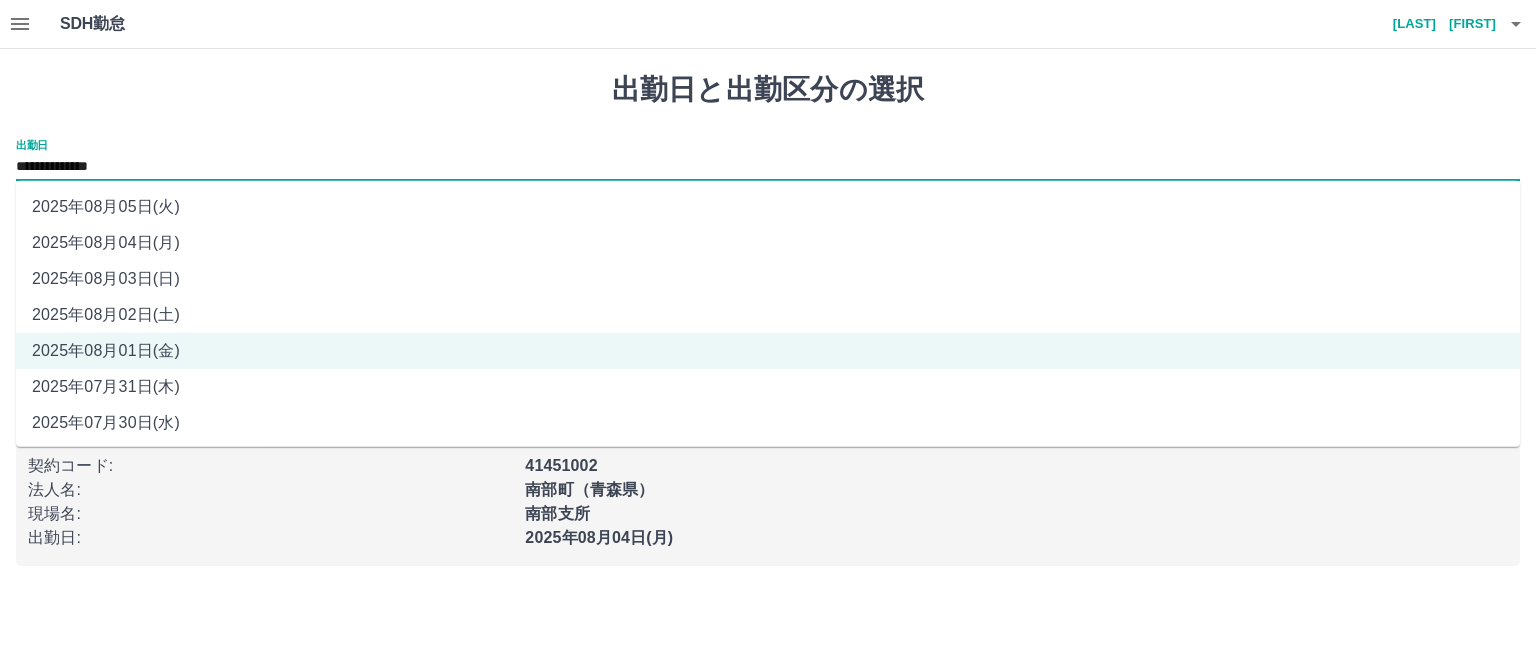 click on "2025年08月02日(土)" at bounding box center (768, 315) 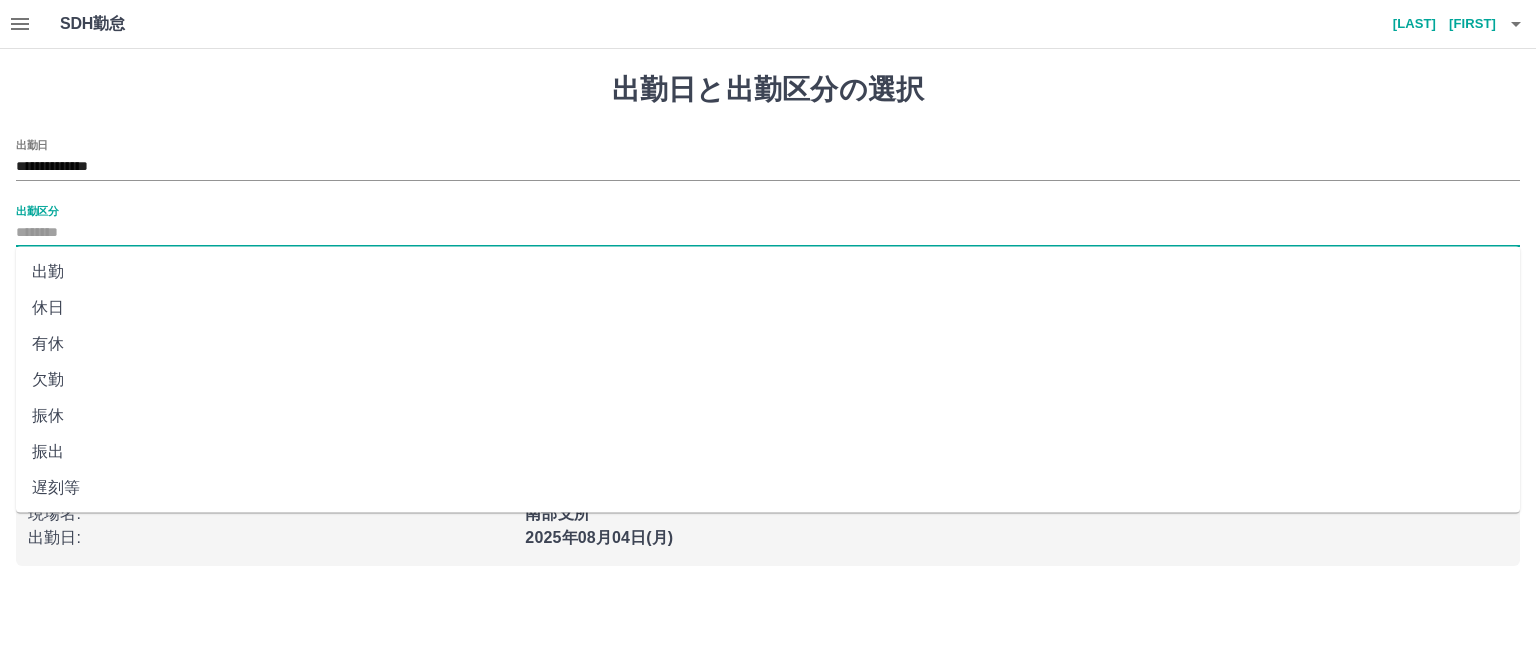 click on "出勤区分" at bounding box center [768, 233] 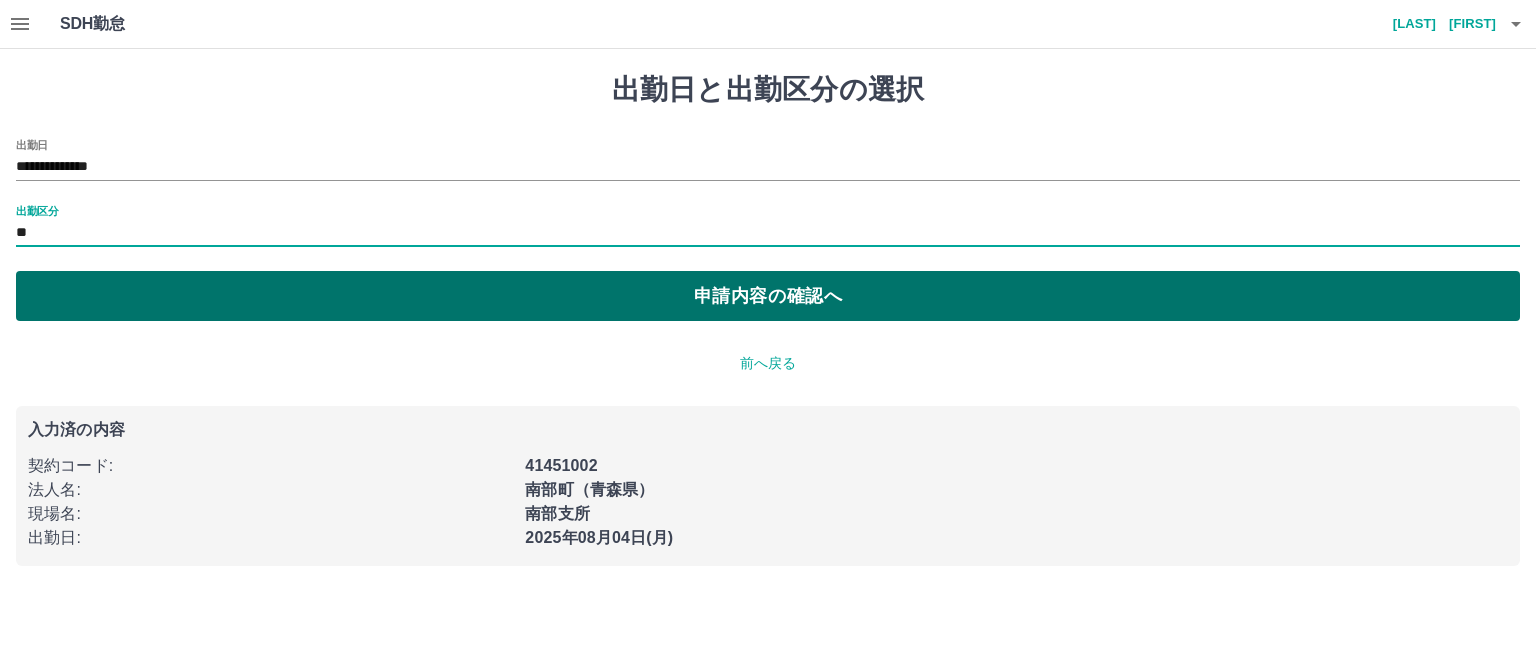 click on "申請内容の確認へ" at bounding box center (768, 296) 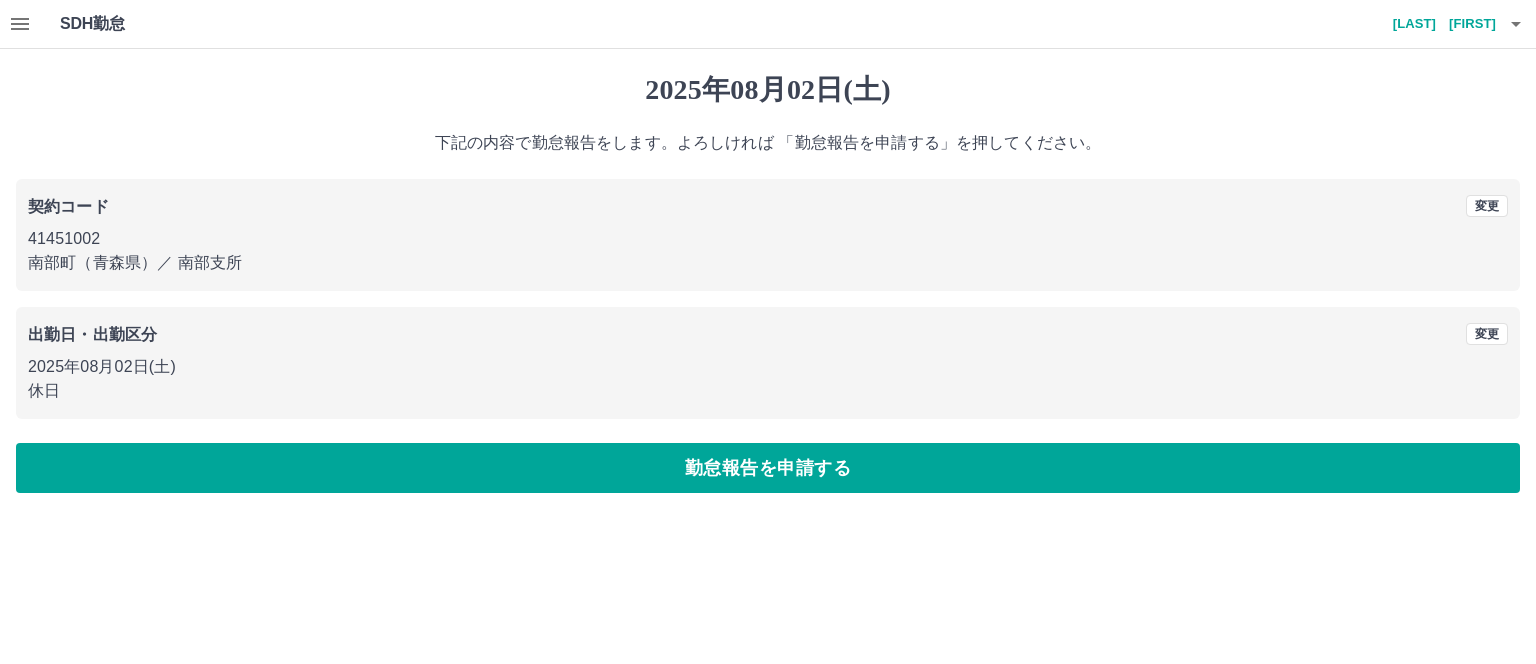 click on "勤怠報告を申請する" at bounding box center (768, 468) 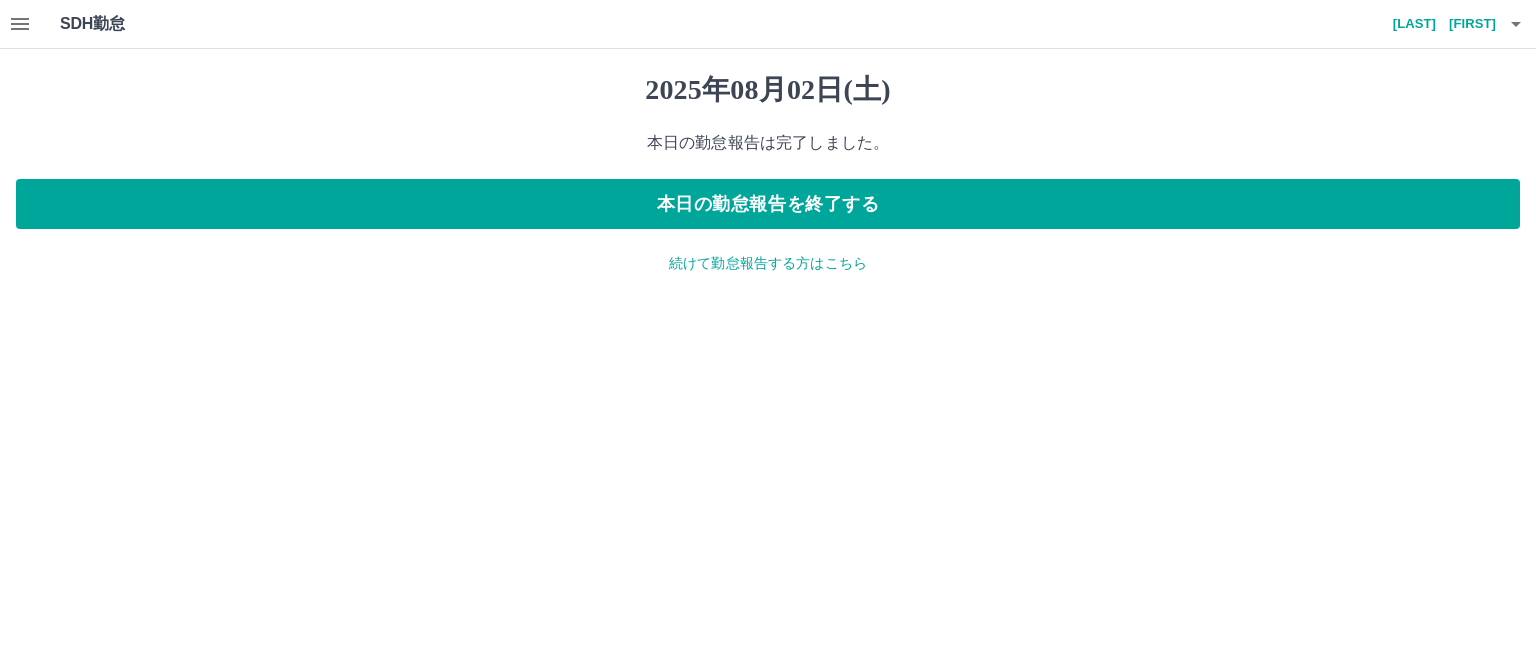 click on "続けて勤怠報告する方はこちら" at bounding box center (768, 263) 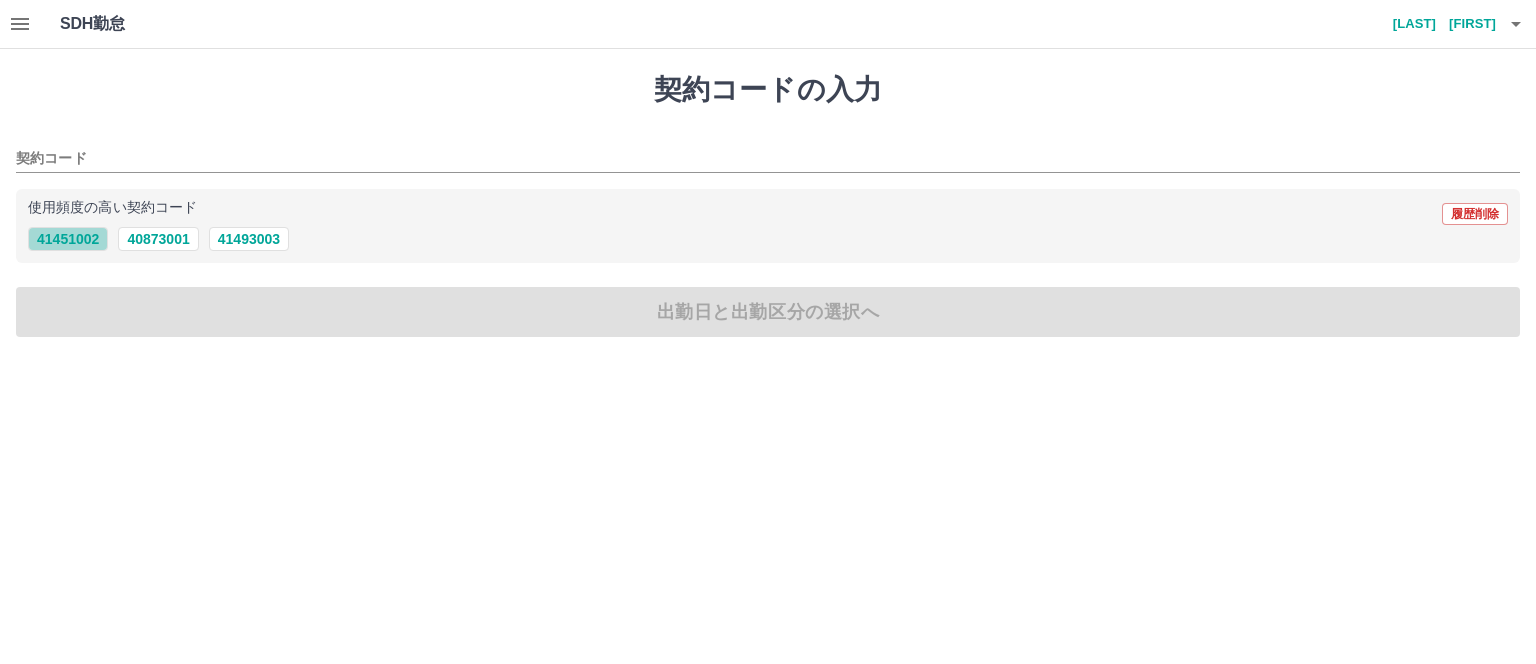 click on "41451002" at bounding box center [68, 239] 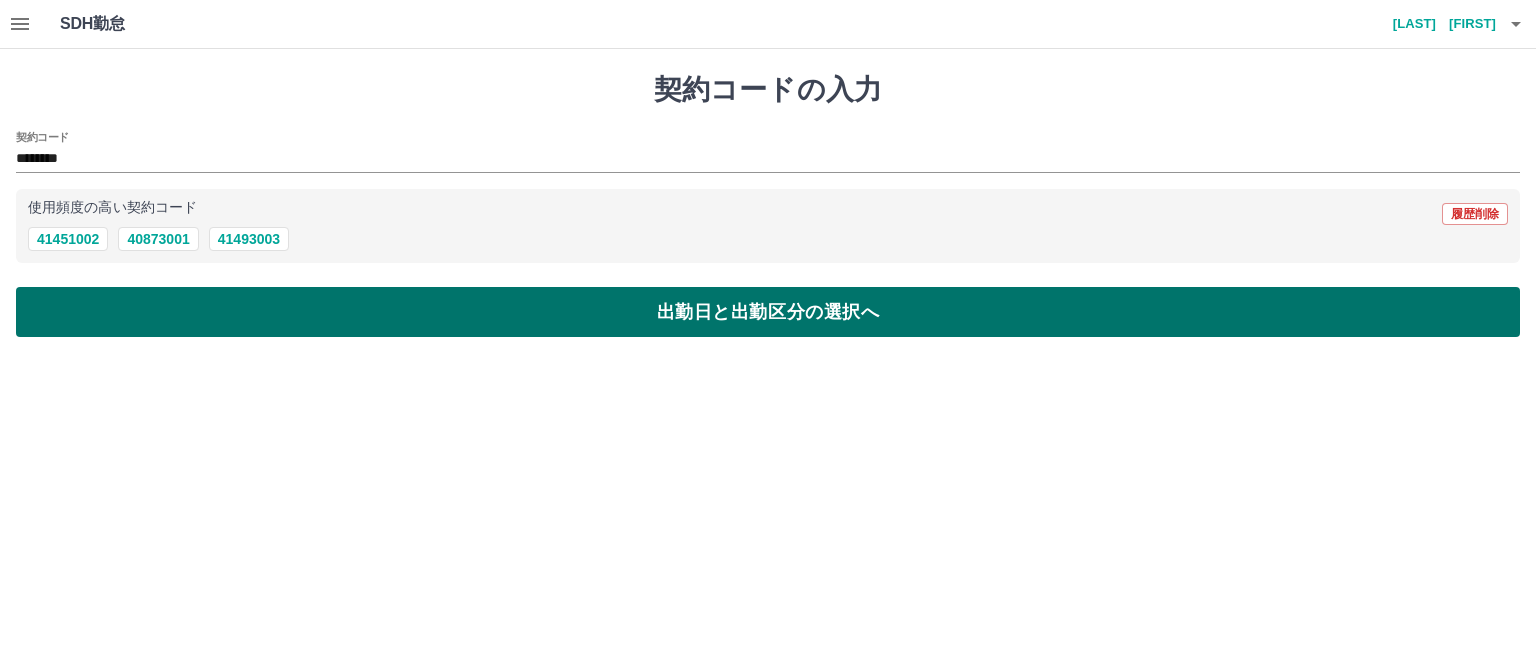 click on "出勤日と出勤区分の選択へ" at bounding box center [768, 312] 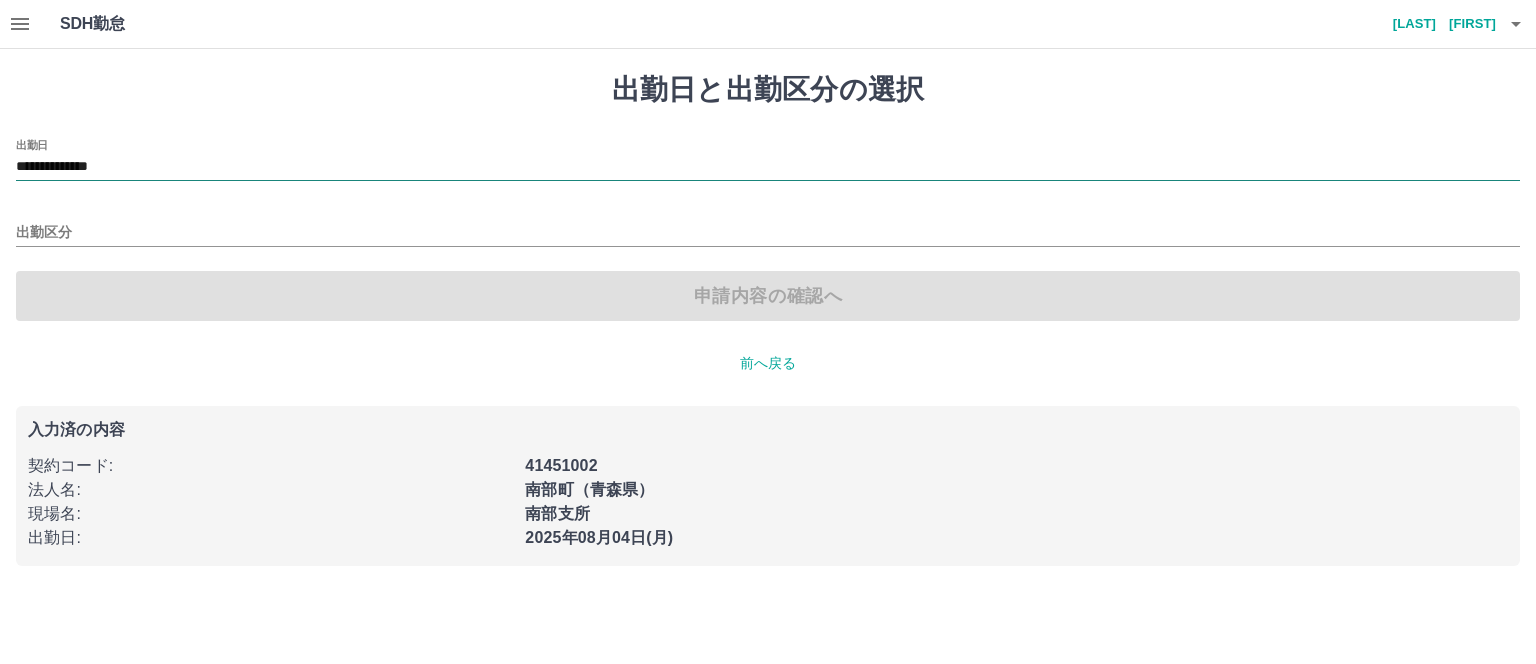 click on "**********" at bounding box center (768, 167) 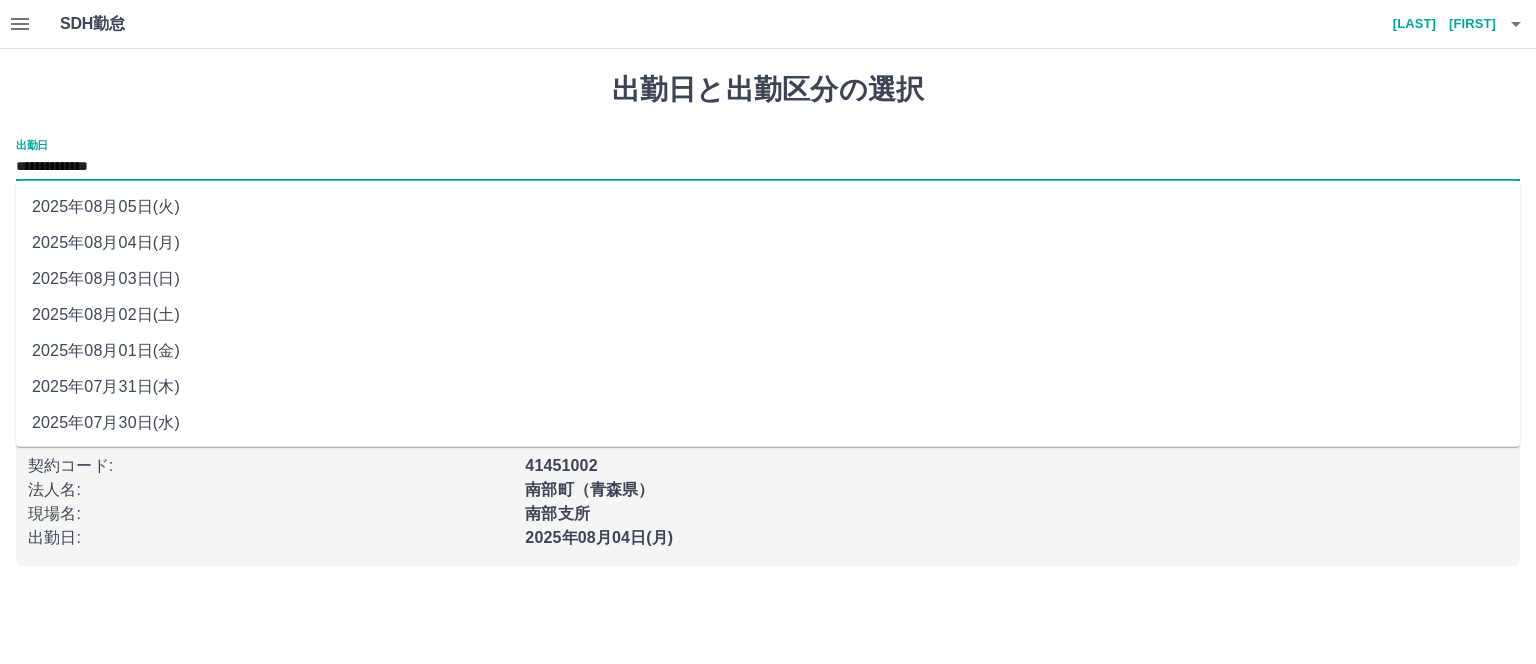 click on "2025年08月03日(日)" at bounding box center [768, 279] 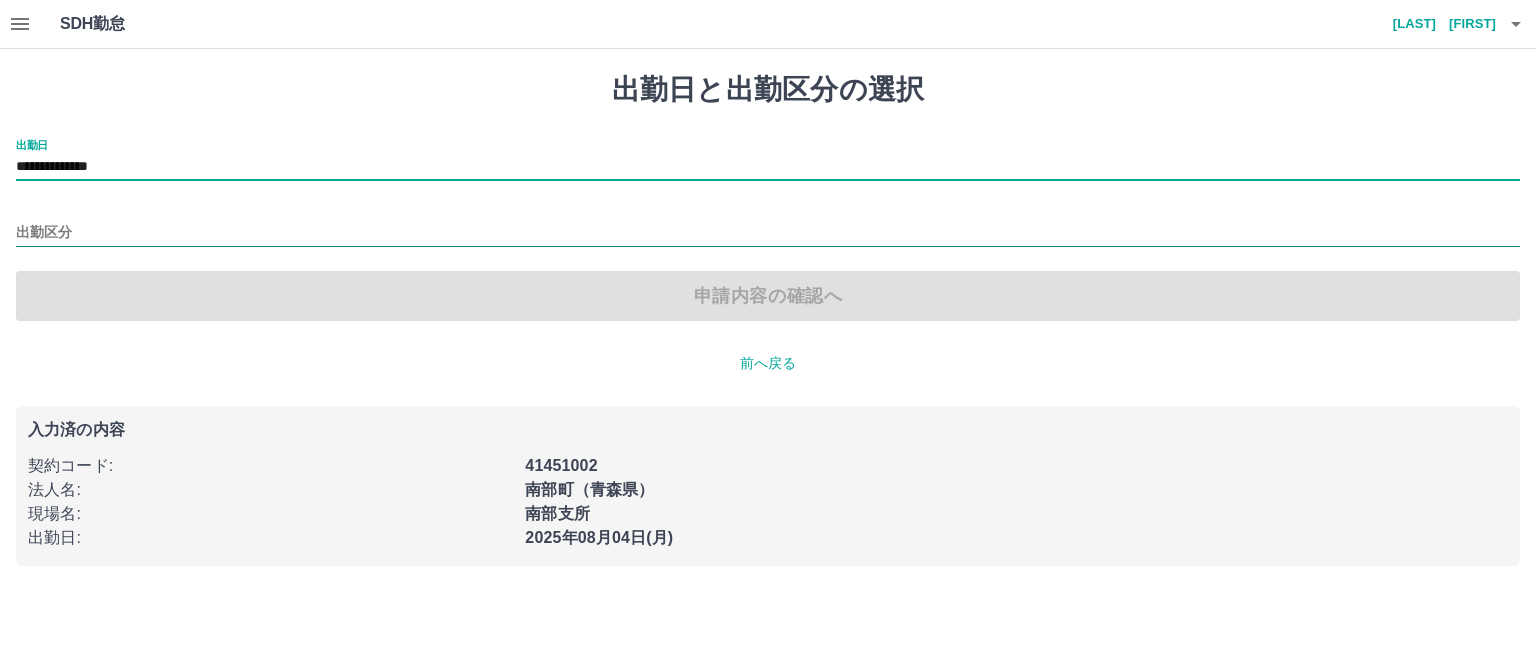 click on "出勤区分" at bounding box center (768, 233) 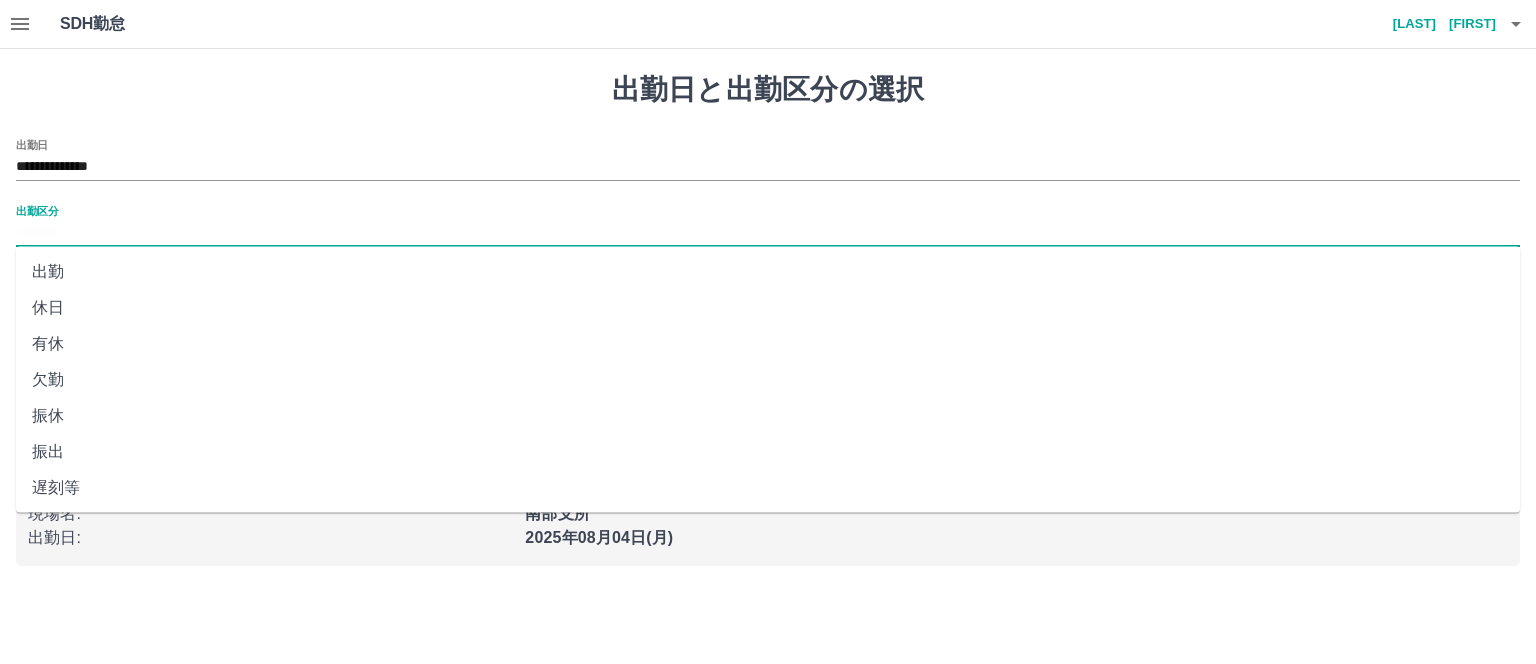 scroll, scrollTop: 398, scrollLeft: 0, axis: vertical 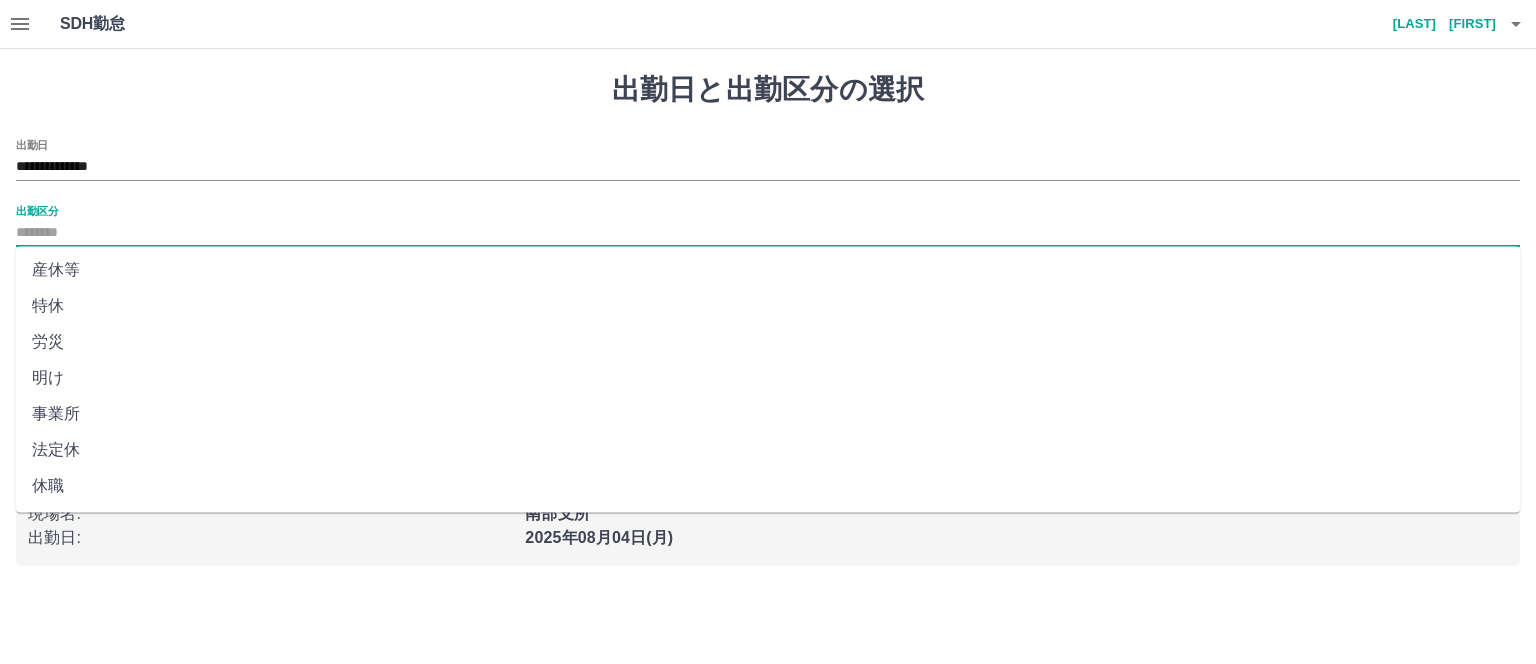 click on "法定休" at bounding box center [768, 450] 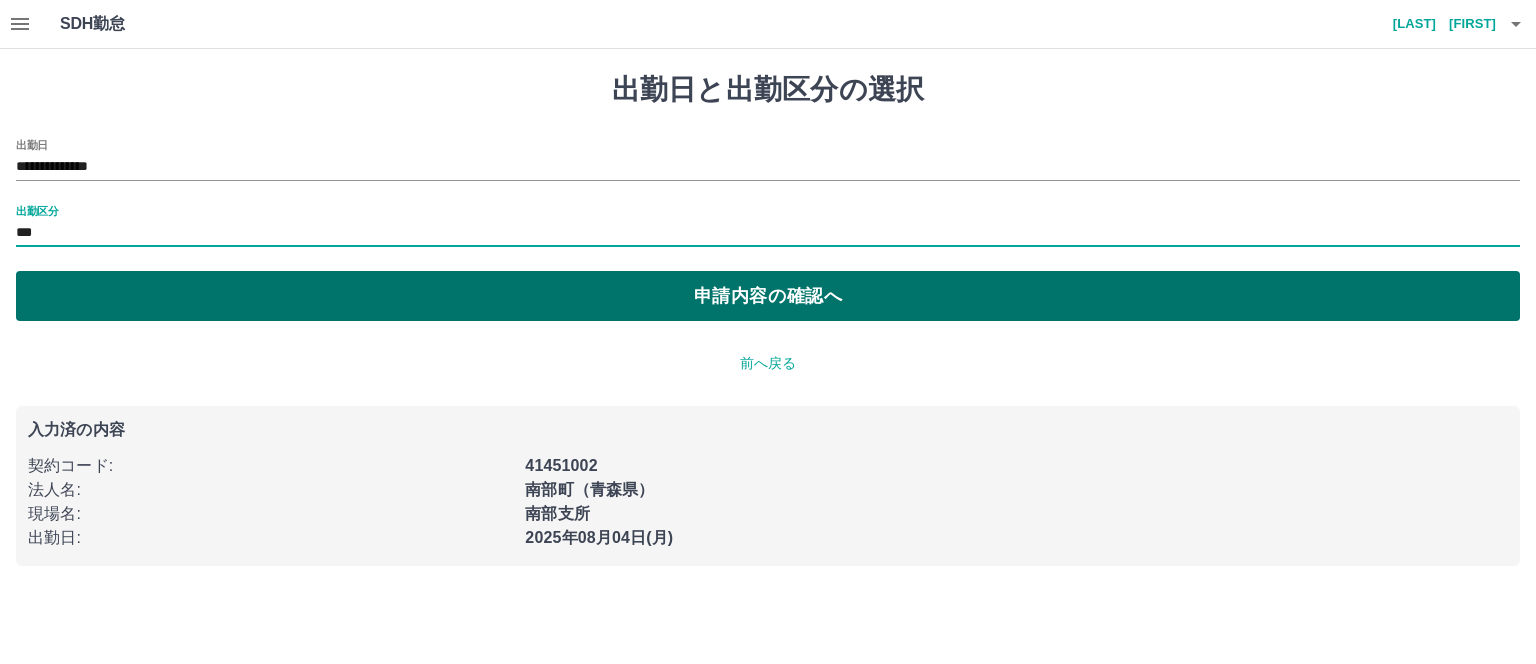 click on "申請内容の確認へ" at bounding box center [768, 296] 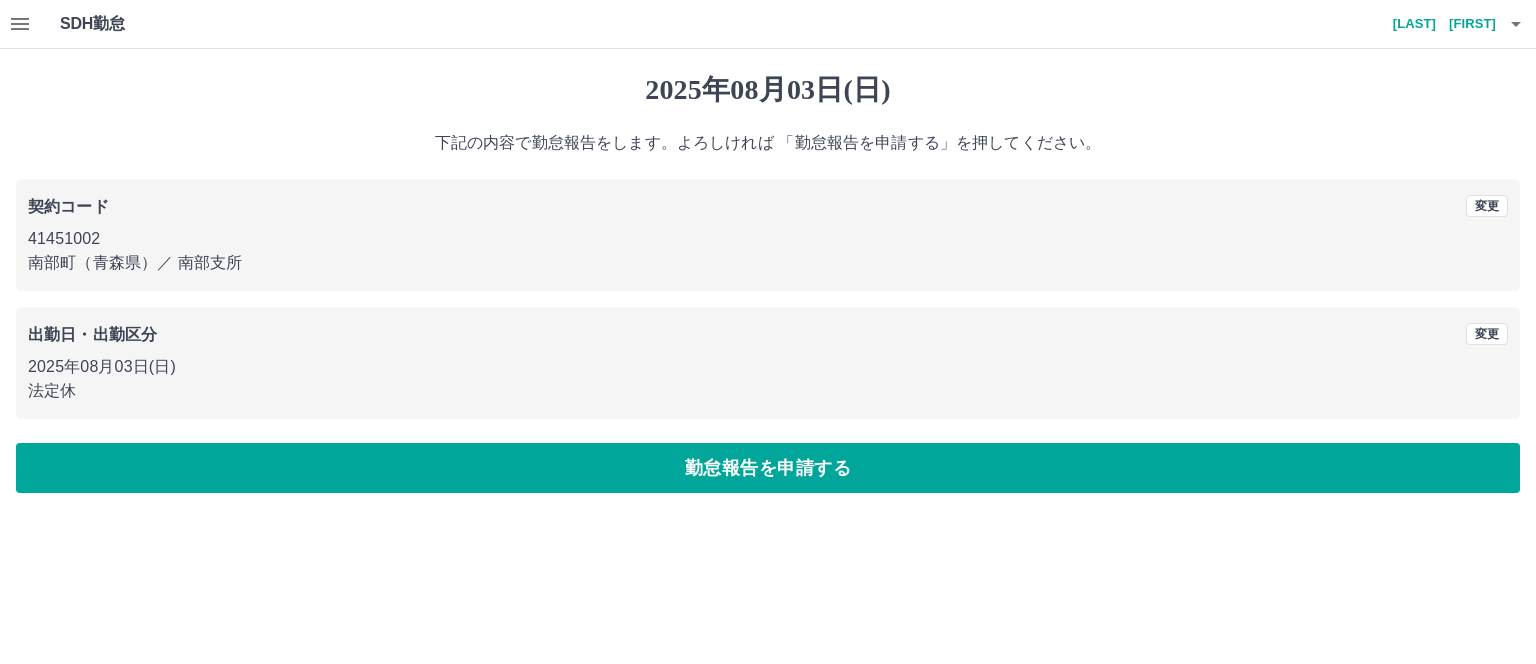 click on "勤怠報告を申請する" at bounding box center (768, 468) 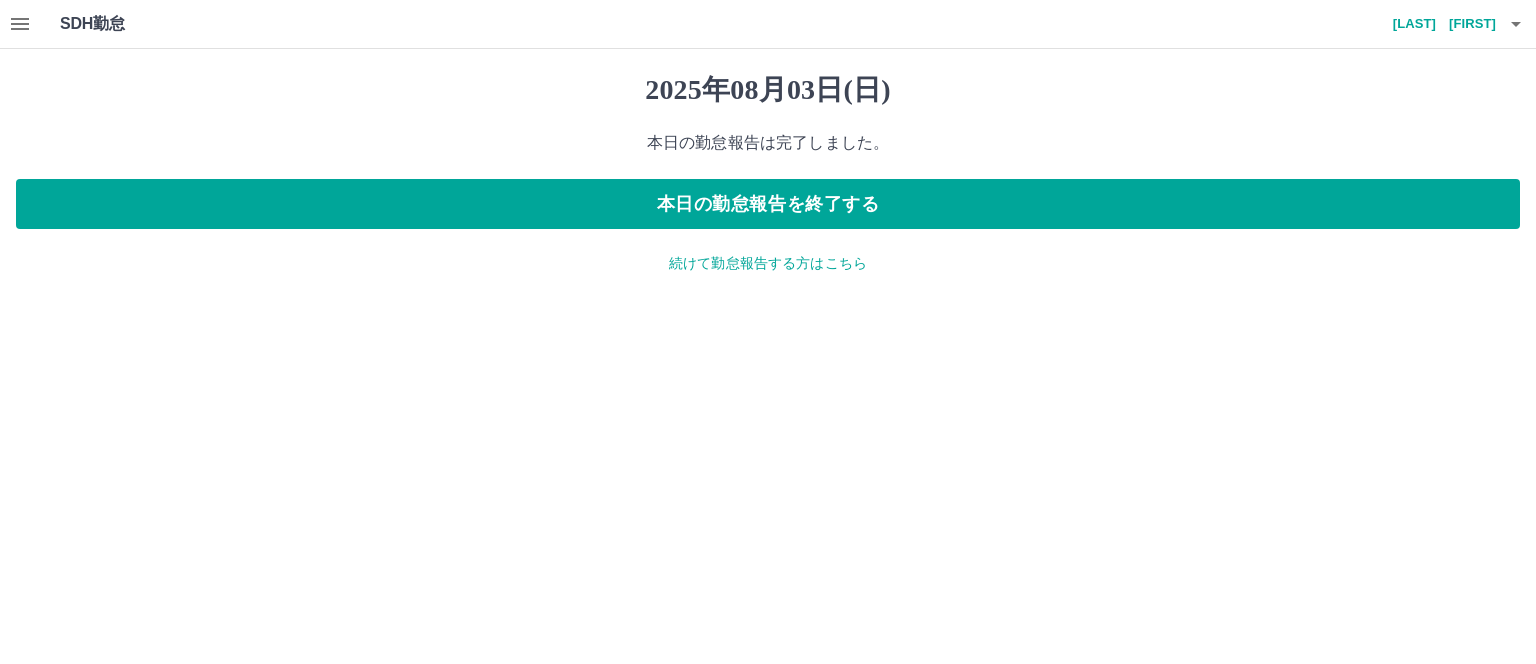 click on "続けて勤怠報告する方はこちら" at bounding box center (768, 263) 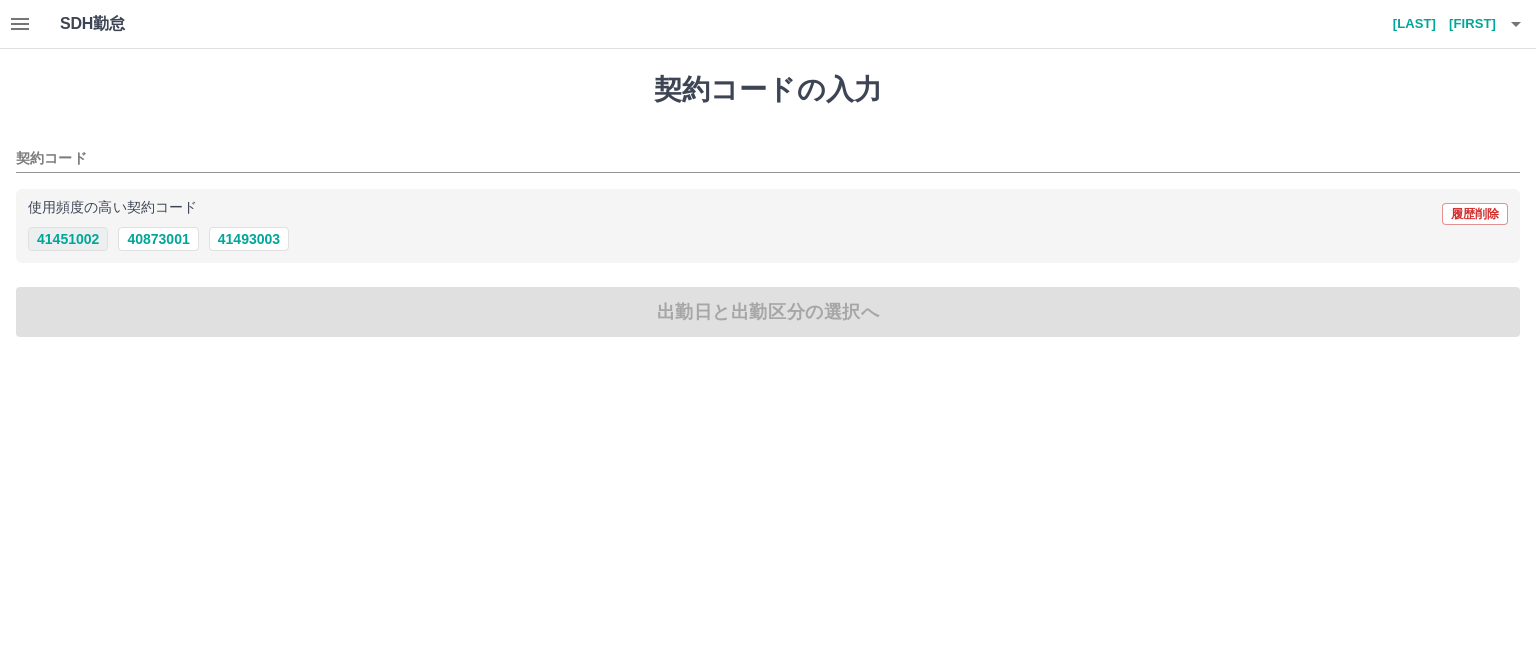 click on "41451002" at bounding box center (68, 239) 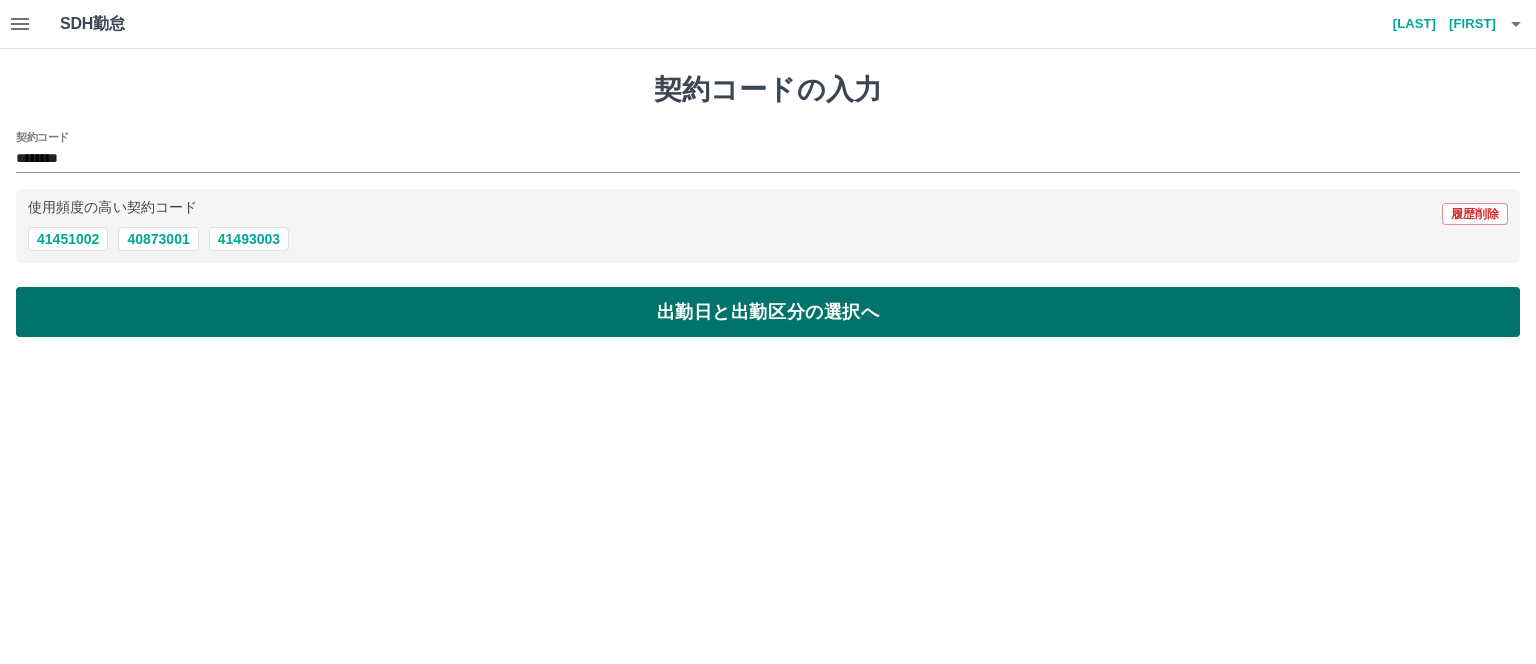 click on "出勤日と出勤区分の選択へ" at bounding box center [768, 312] 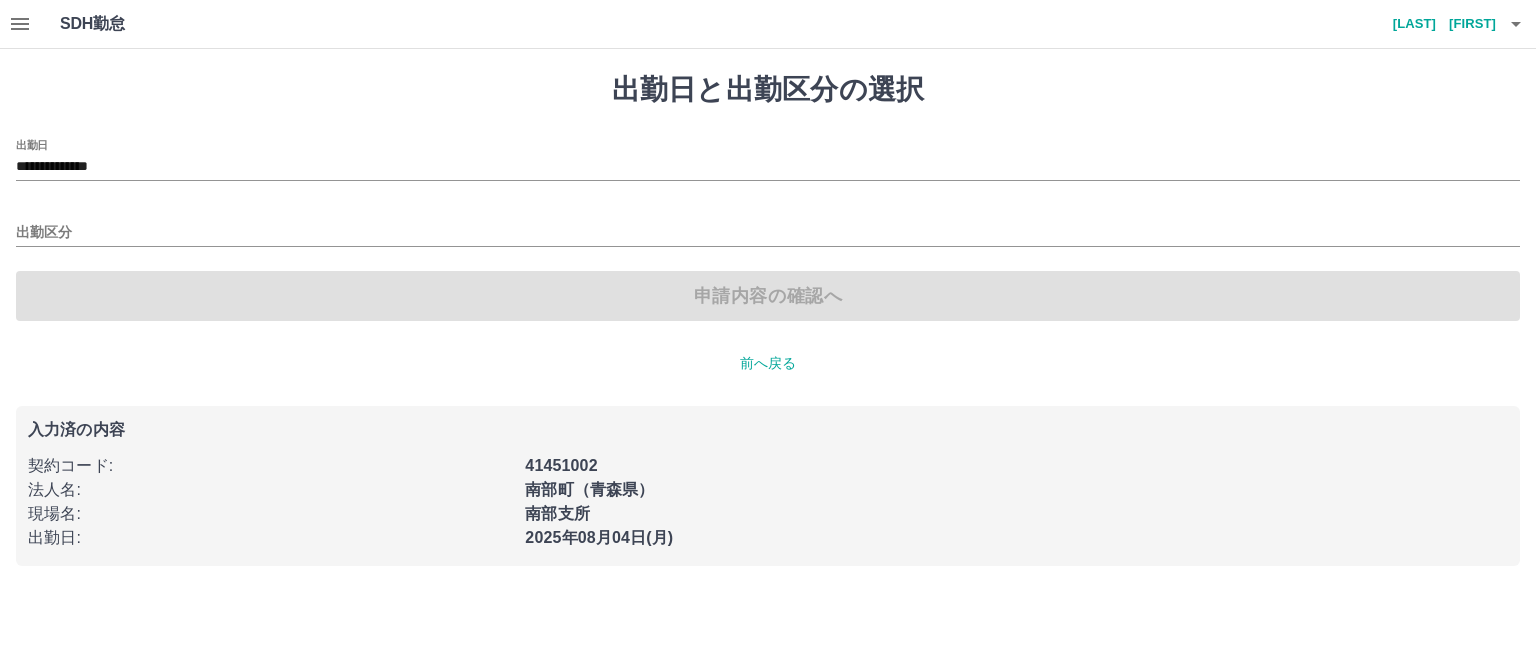 click on "出勤区分" at bounding box center (768, 226) 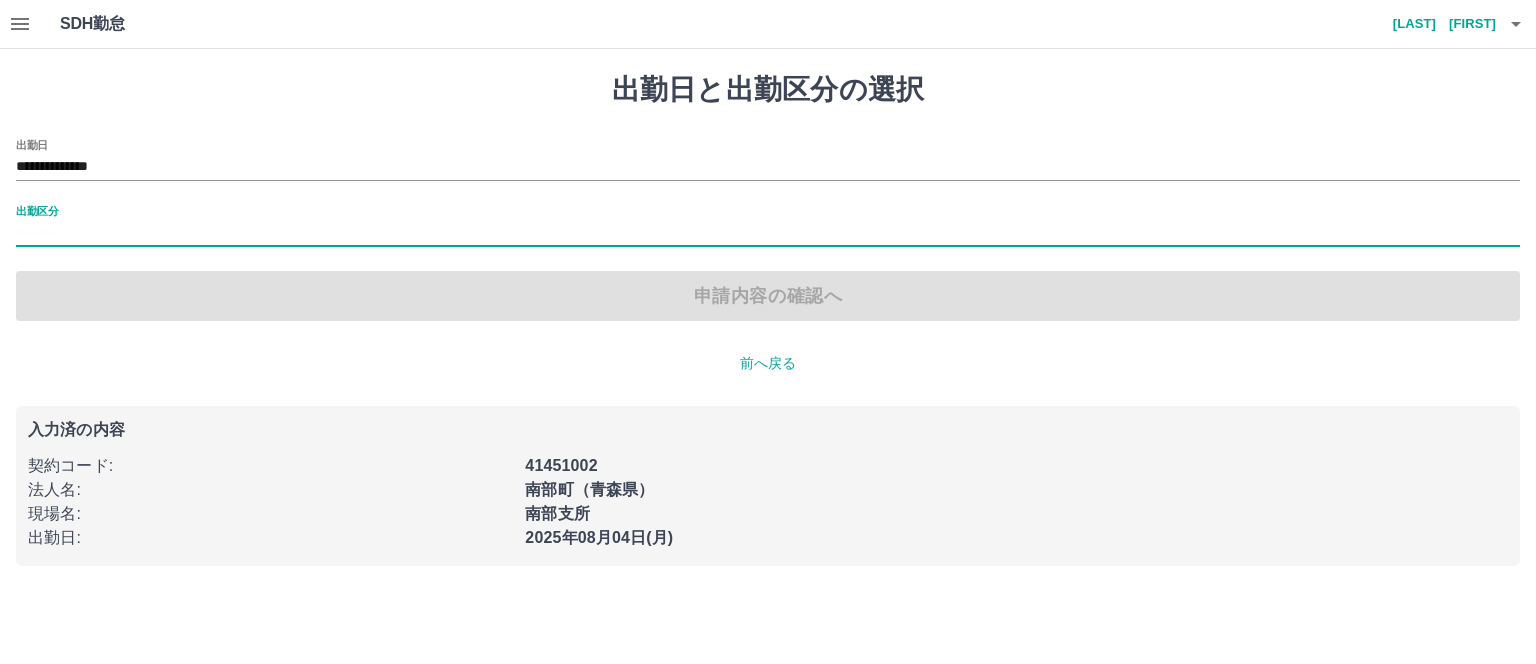 click on "出勤区分" at bounding box center [768, 233] 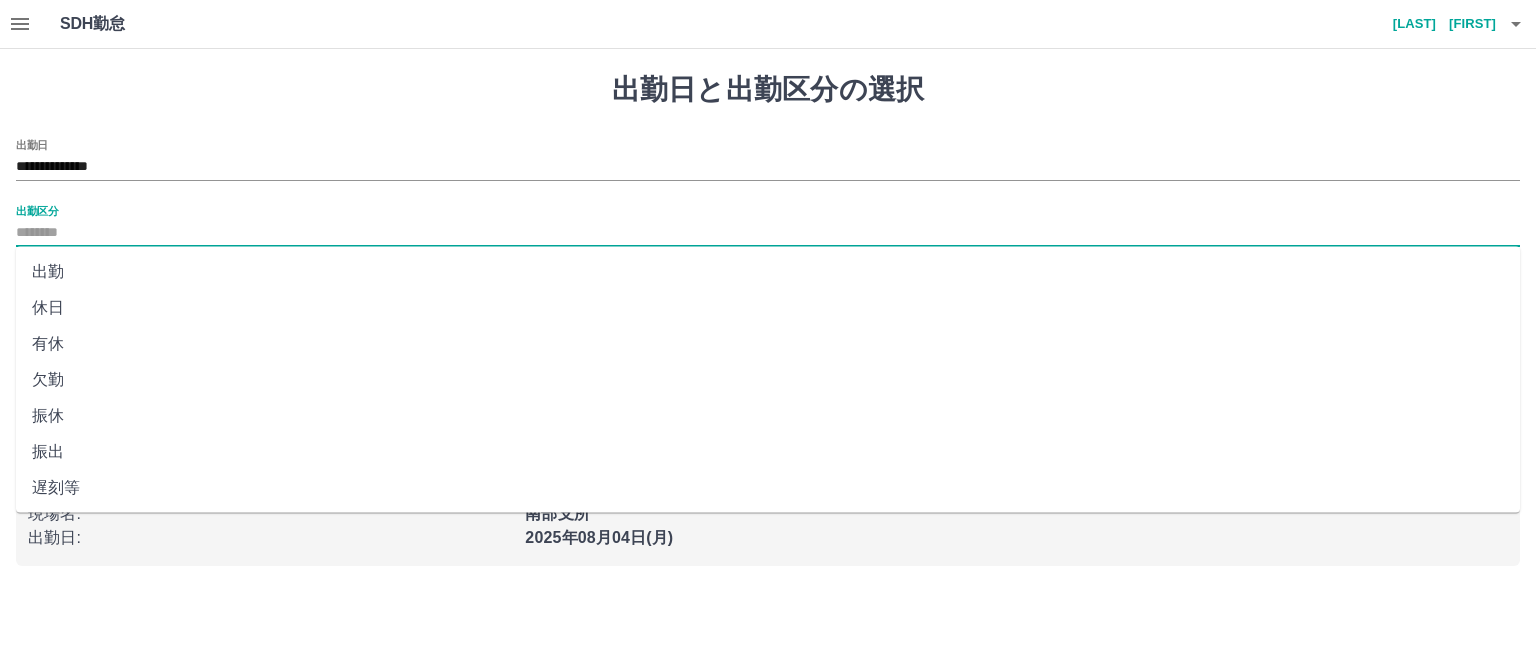 click on "有休" at bounding box center [768, 344] 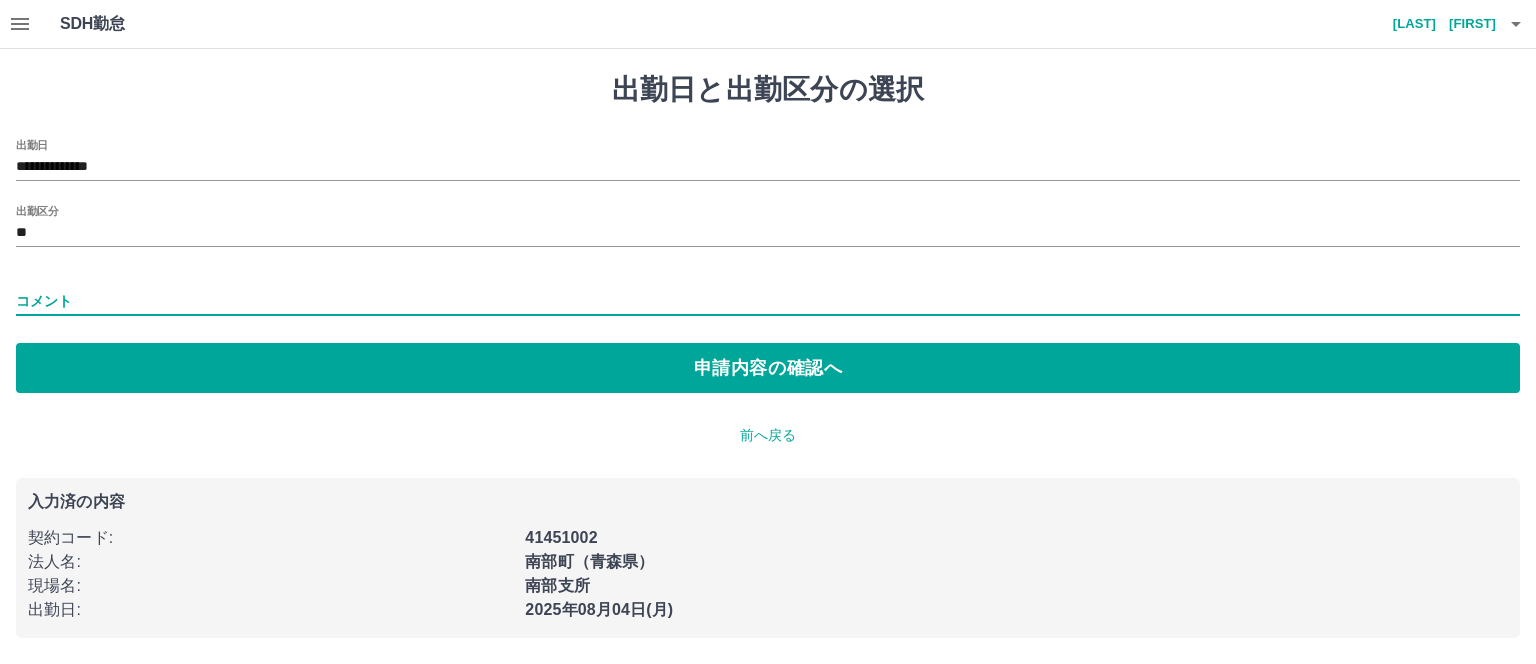 click on "コメント" at bounding box center [768, 301] 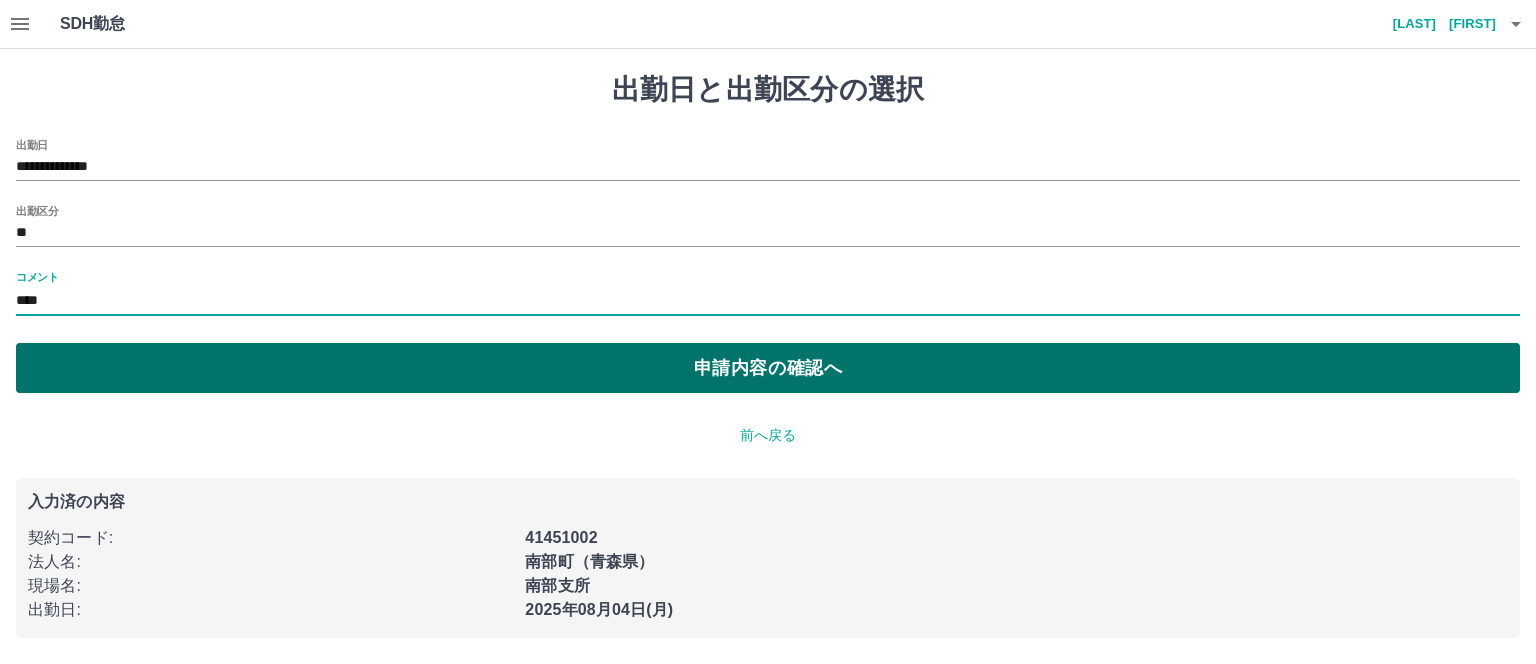 type on "****" 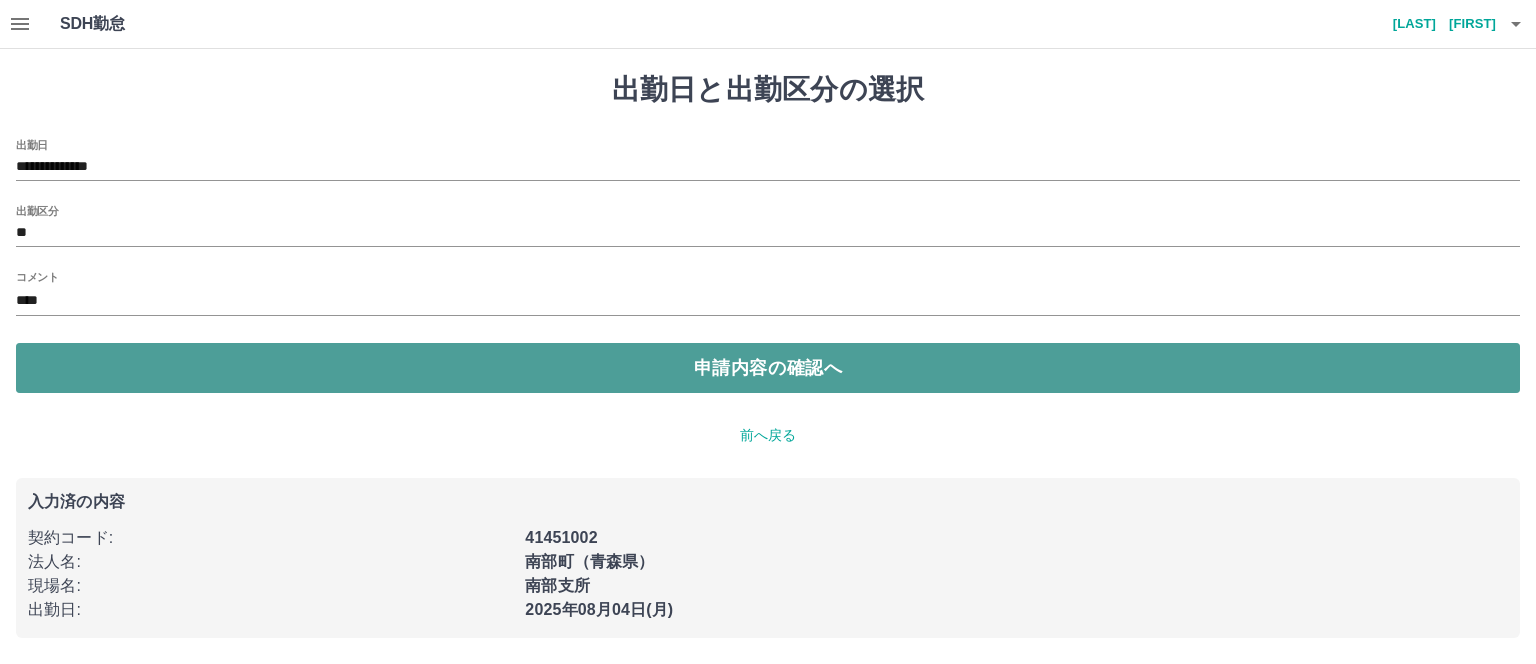 click on "申請内容の確認へ" at bounding box center (768, 368) 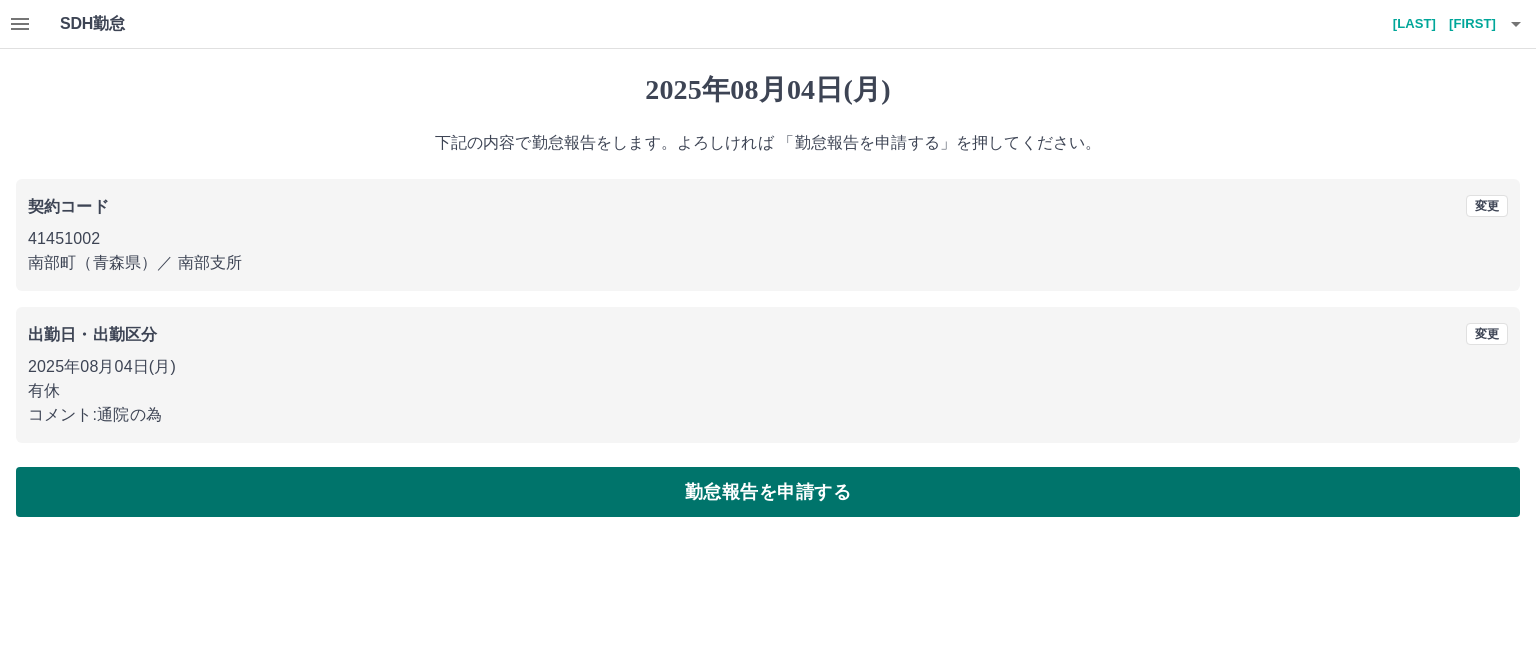 click on "勤怠報告を申請する" at bounding box center [768, 492] 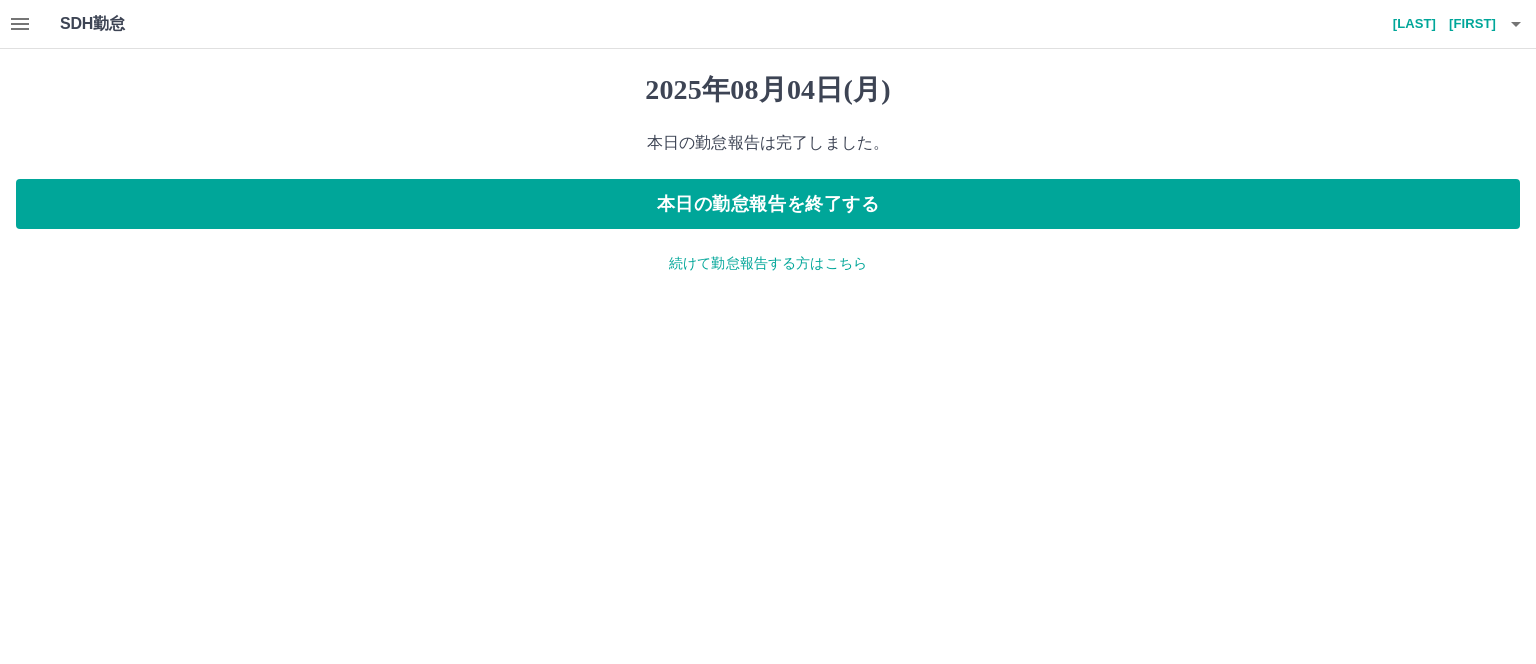 click 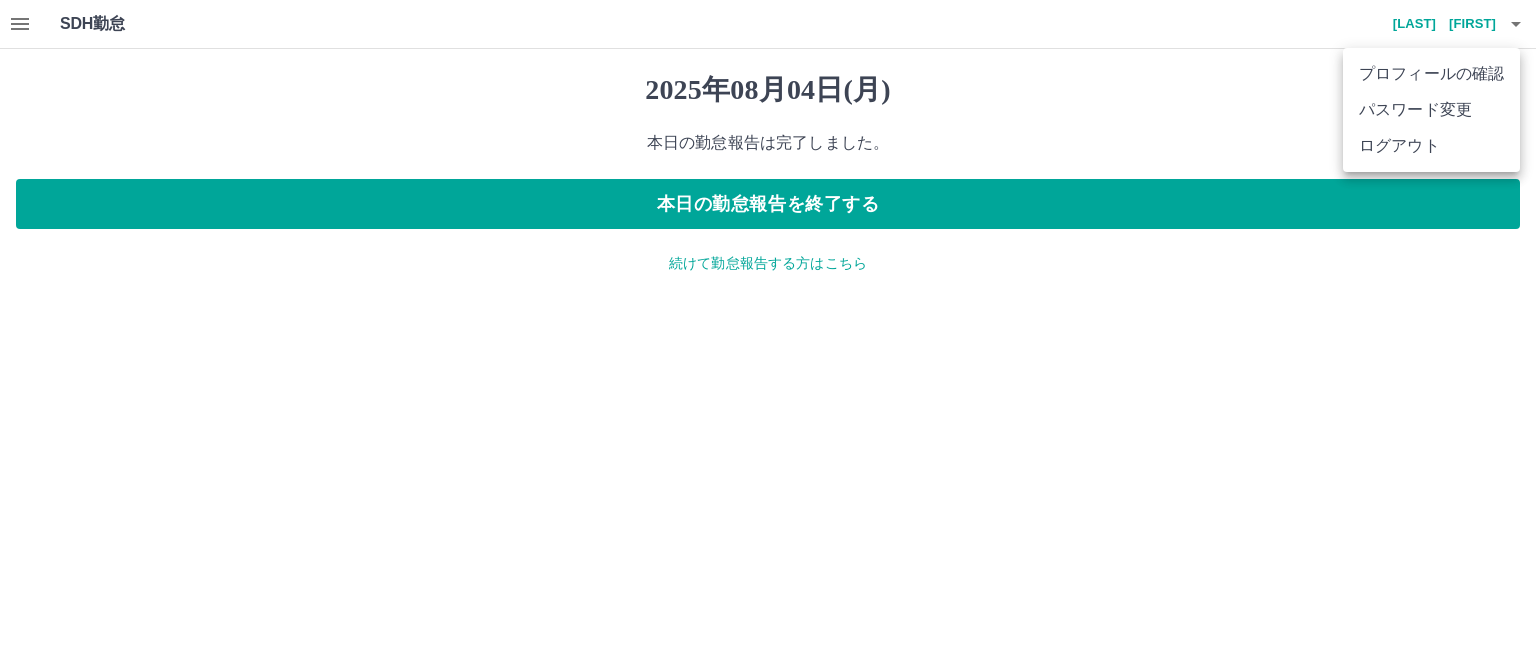 click on "ログアウト" at bounding box center (1431, 146) 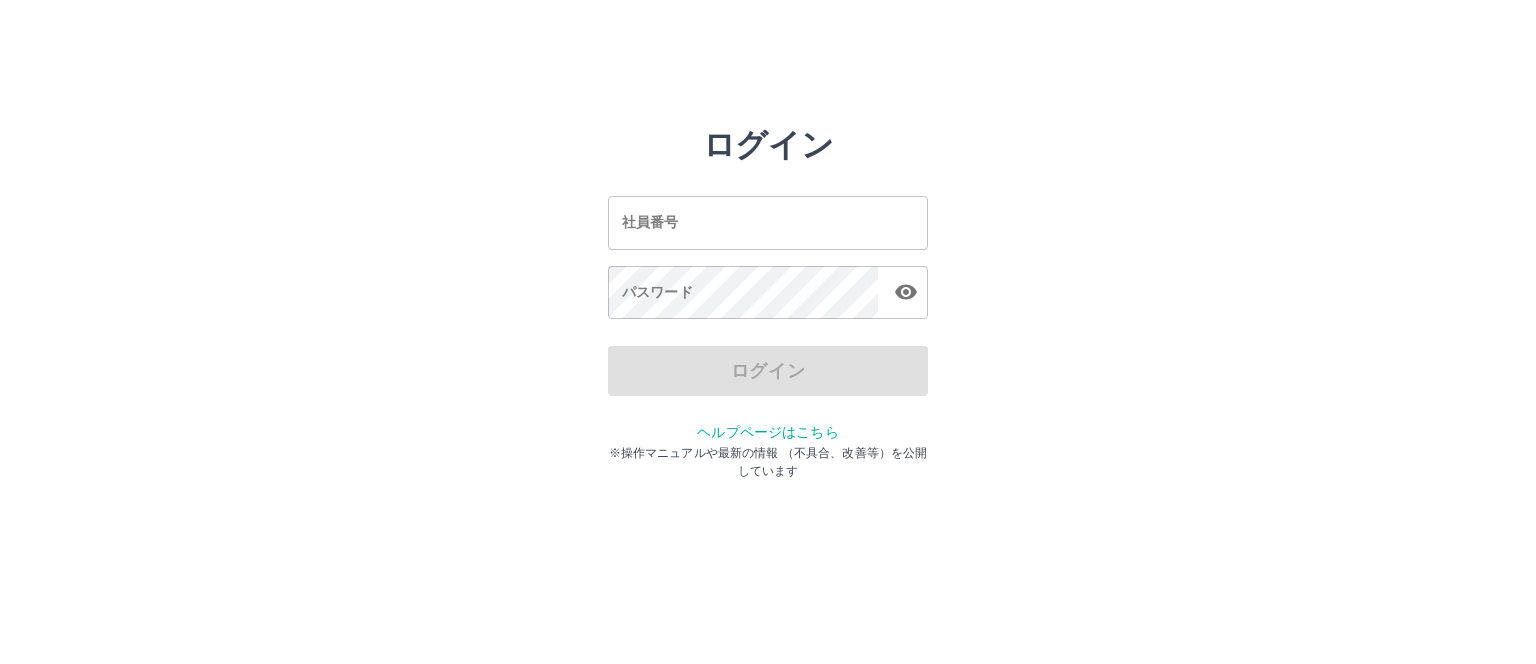 scroll, scrollTop: 0, scrollLeft: 0, axis: both 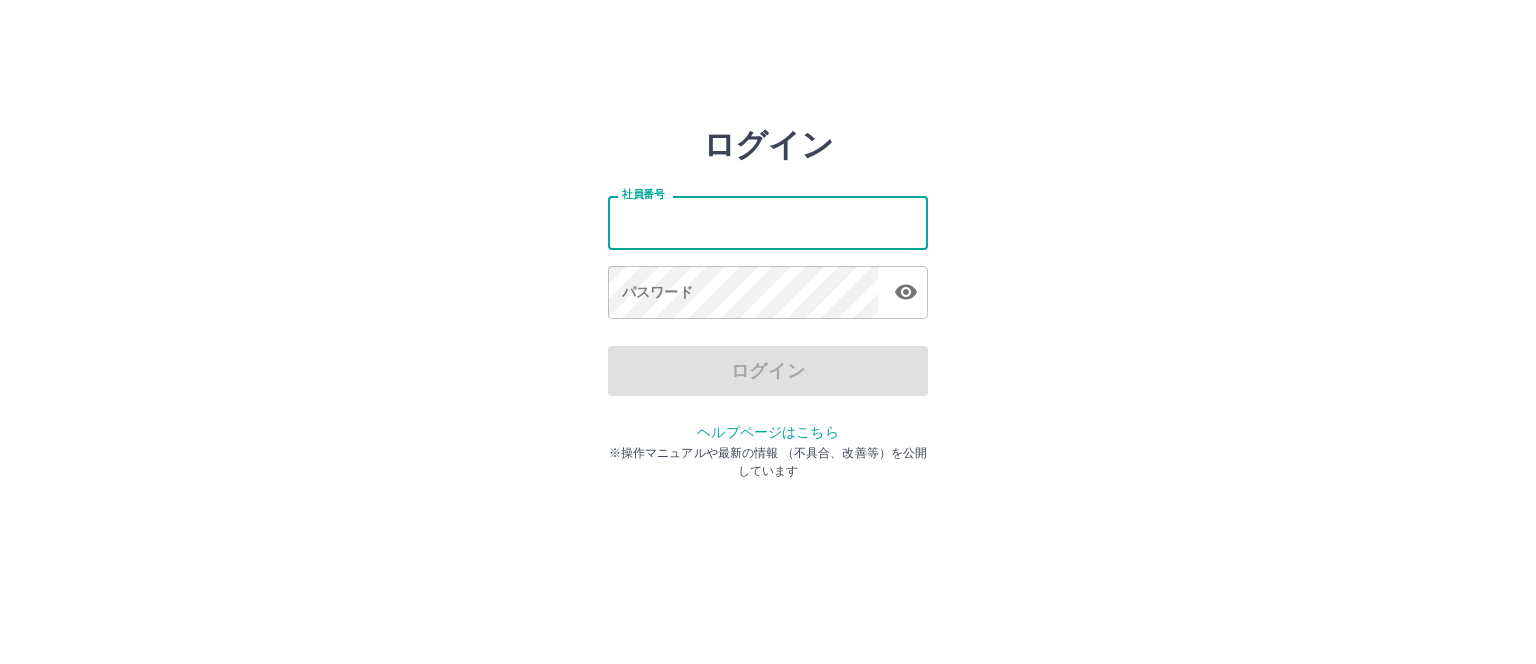 type on "*******" 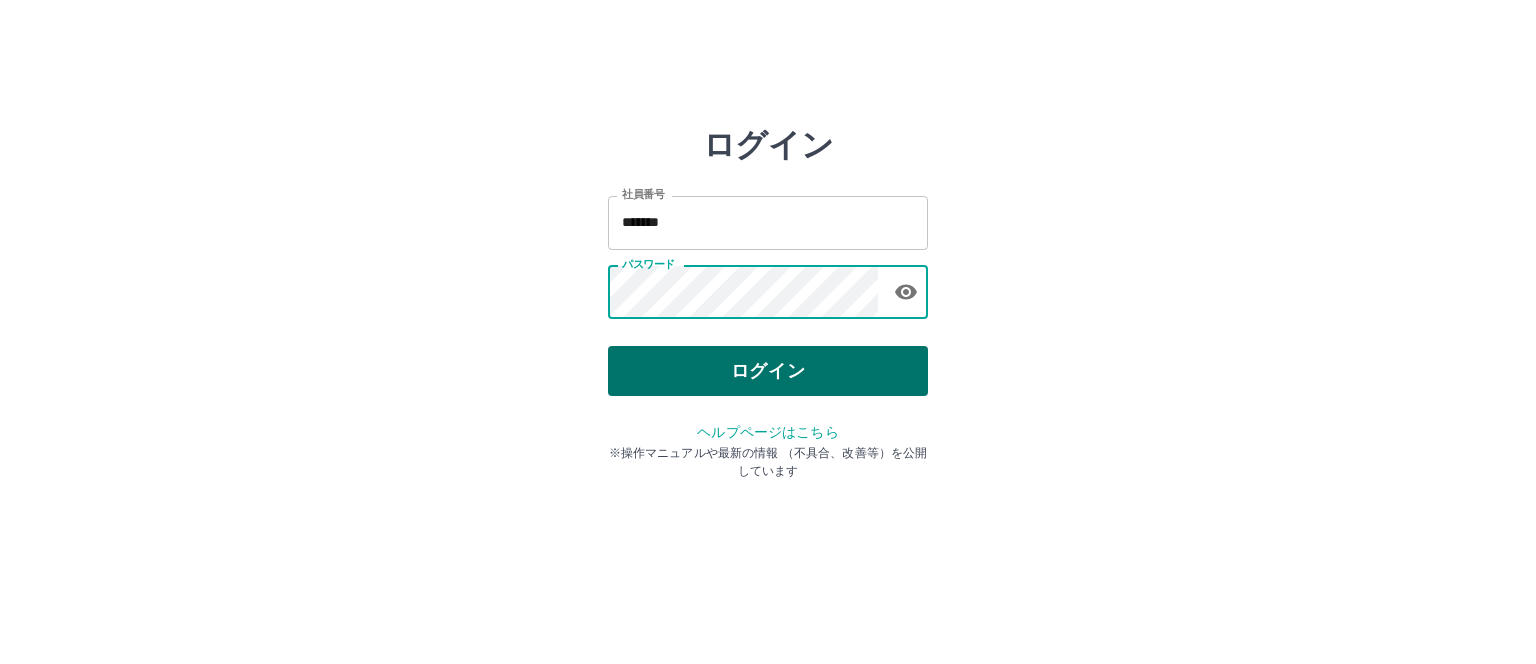 click on "ログイン" at bounding box center (768, 371) 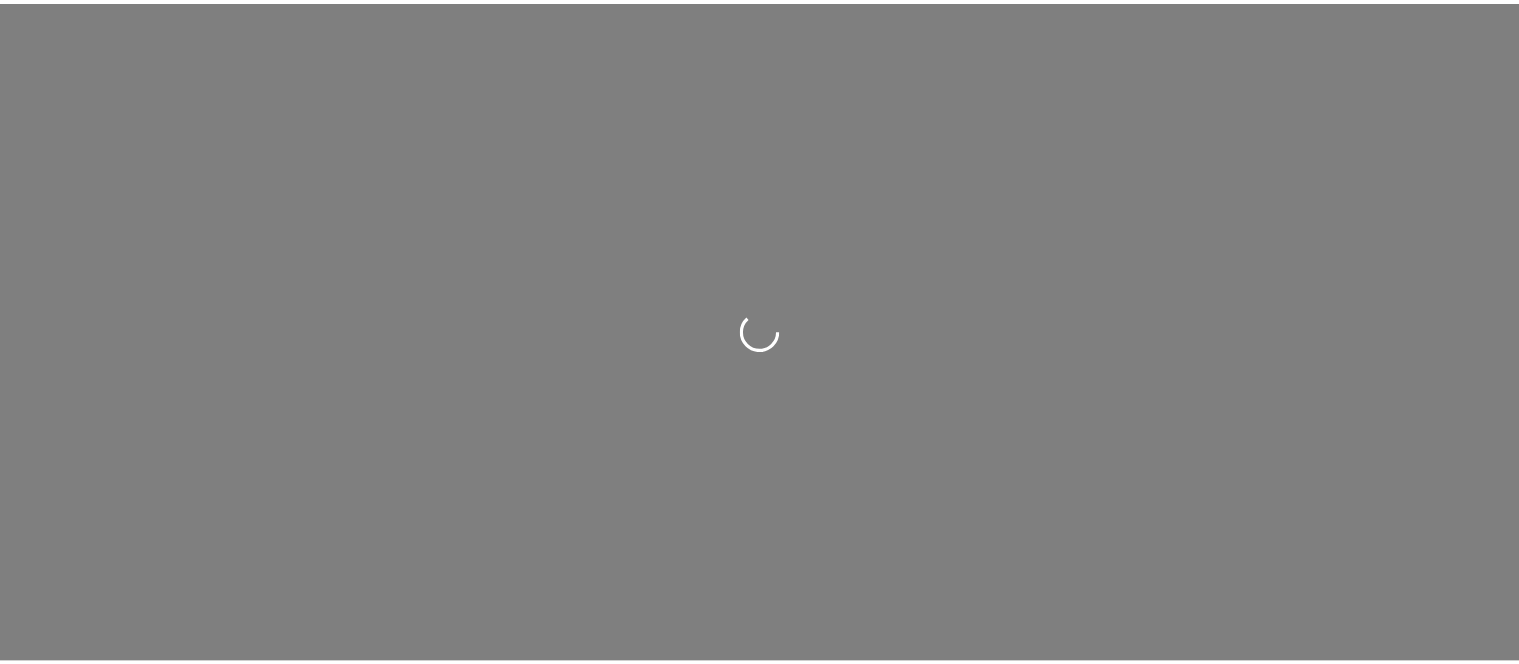 scroll, scrollTop: 0, scrollLeft: 0, axis: both 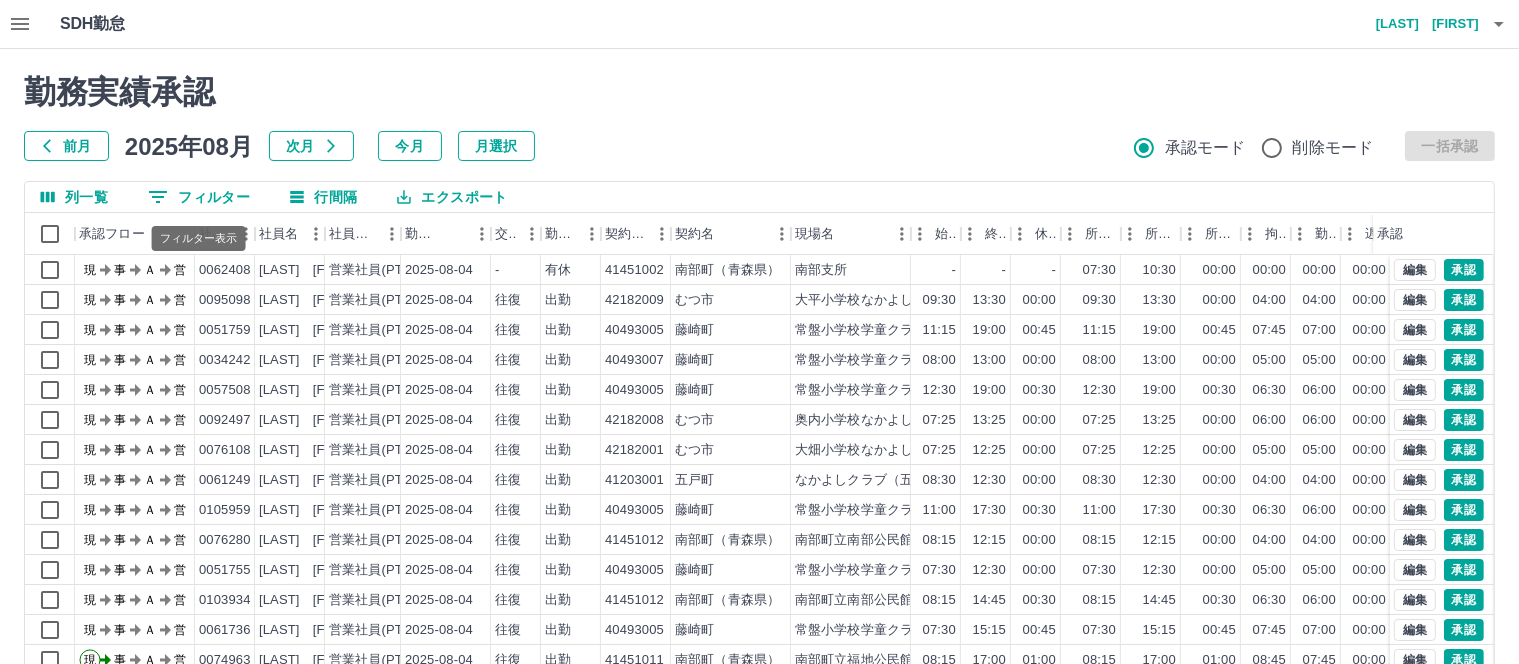 click on "0 フィルター" at bounding box center [199, 197] 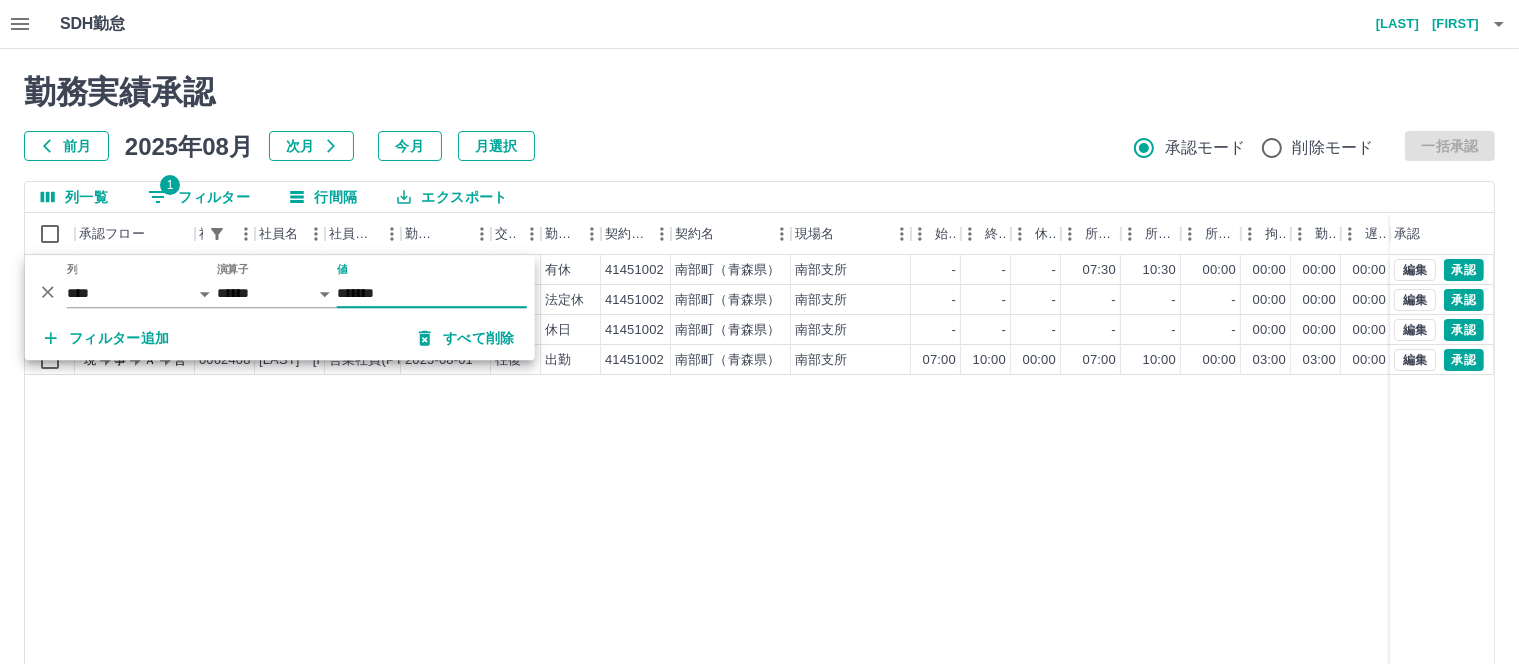 type on "*******" 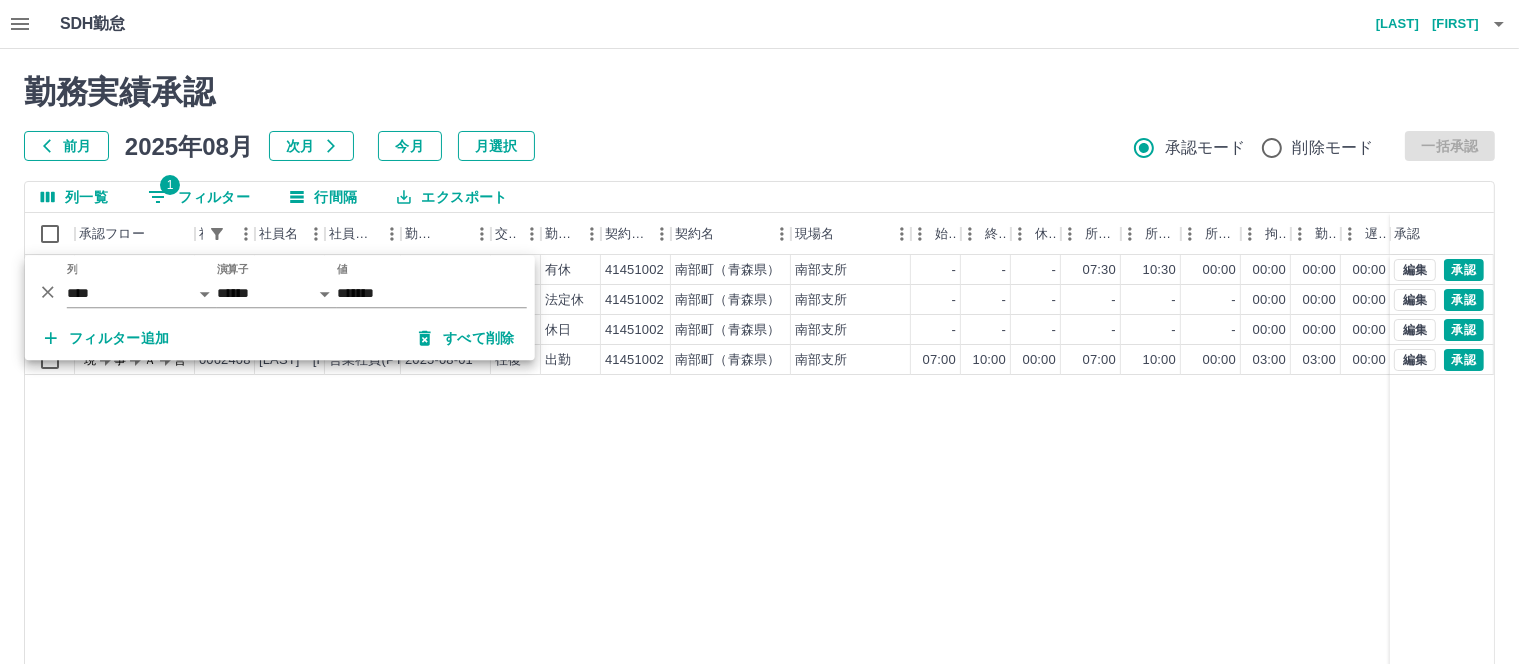 click on "勤務実績承認 前月 2025年08月 次月 今月 月選択 承認モード 削除モード 一括承認 列一覧 1 フィルター 行間隔 エクスポート 承認フロー 社員番号 社員名 社員区分 勤務日 交通費 勤務区分 契約コード 契約名 現場名 始業 終業 休憩 所定開始 所定終業 所定休憩 拘束 勤務 遅刻等 コメント ステータス 承認 現 事 Ａ 営 0062408 [LAST]　[FIRST] 営業社員(PT契約) 2025-08-04  -  有休 41451002 [CITY]（[STATE]） [REGION] - - - 07:30 10:30 00:00 00:00 00:00 00:00 通院の為 現場責任者承認待 現 事 Ａ 営 0062408 [LAST]　[FIRST] 営業社員(PT契約) 2025-08-03  -  法定休 41451002 [CITY]（[STATE]） [REGION] - - - - - - 00:00 00:00 00:00 現場責任者承認待 現 事 Ａ 営 0062408 [LAST]　[FIRST] 営業社員(PT契約) 2025-08-02  -  休日 41451002 [CITY]（[STATE]） [REGION] - - - - - - 00:00 00:00 00:00 現場責任者承認待 現 事 Ａ 営 0062408 [LAST]　[FIRST]" at bounding box center [759, 447] 